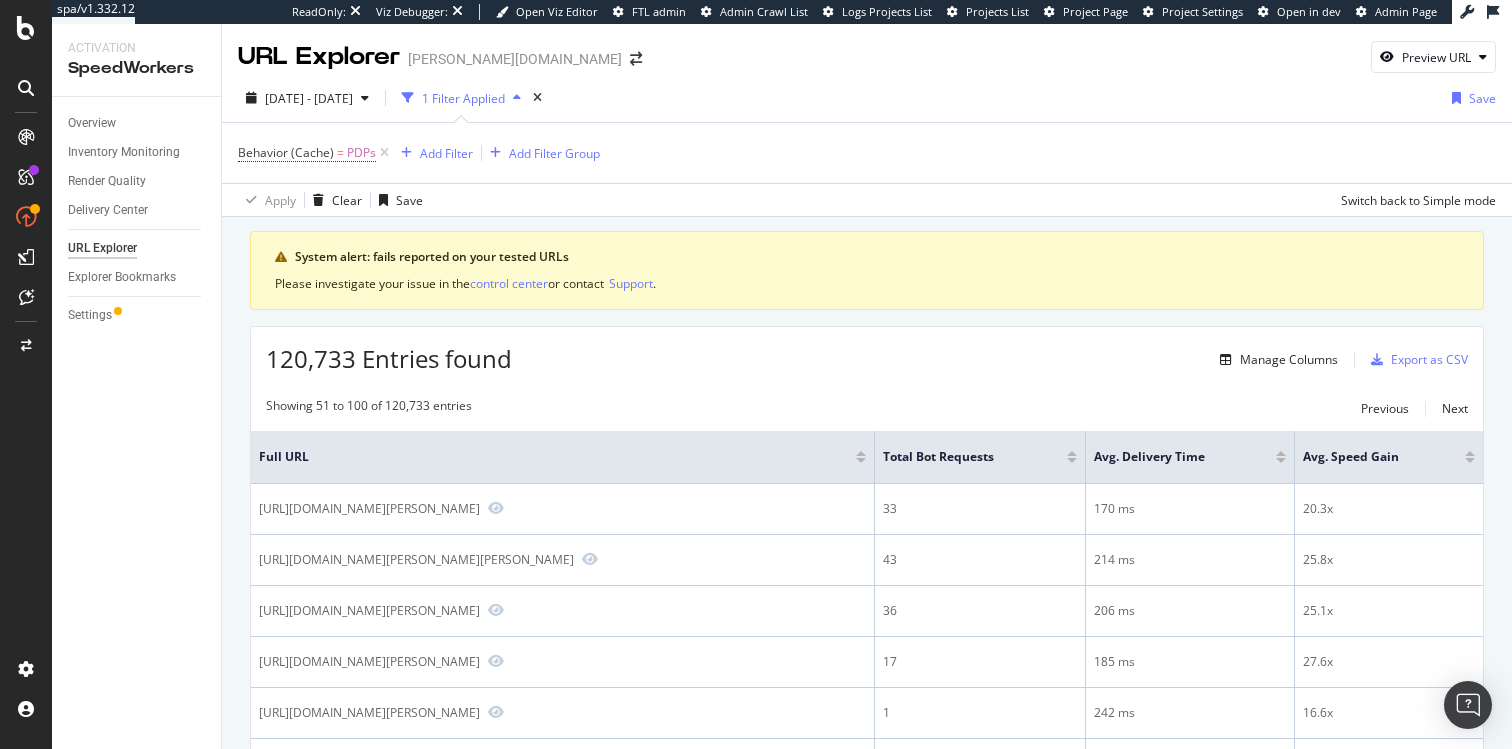 scroll, scrollTop: 0, scrollLeft: 0, axis: both 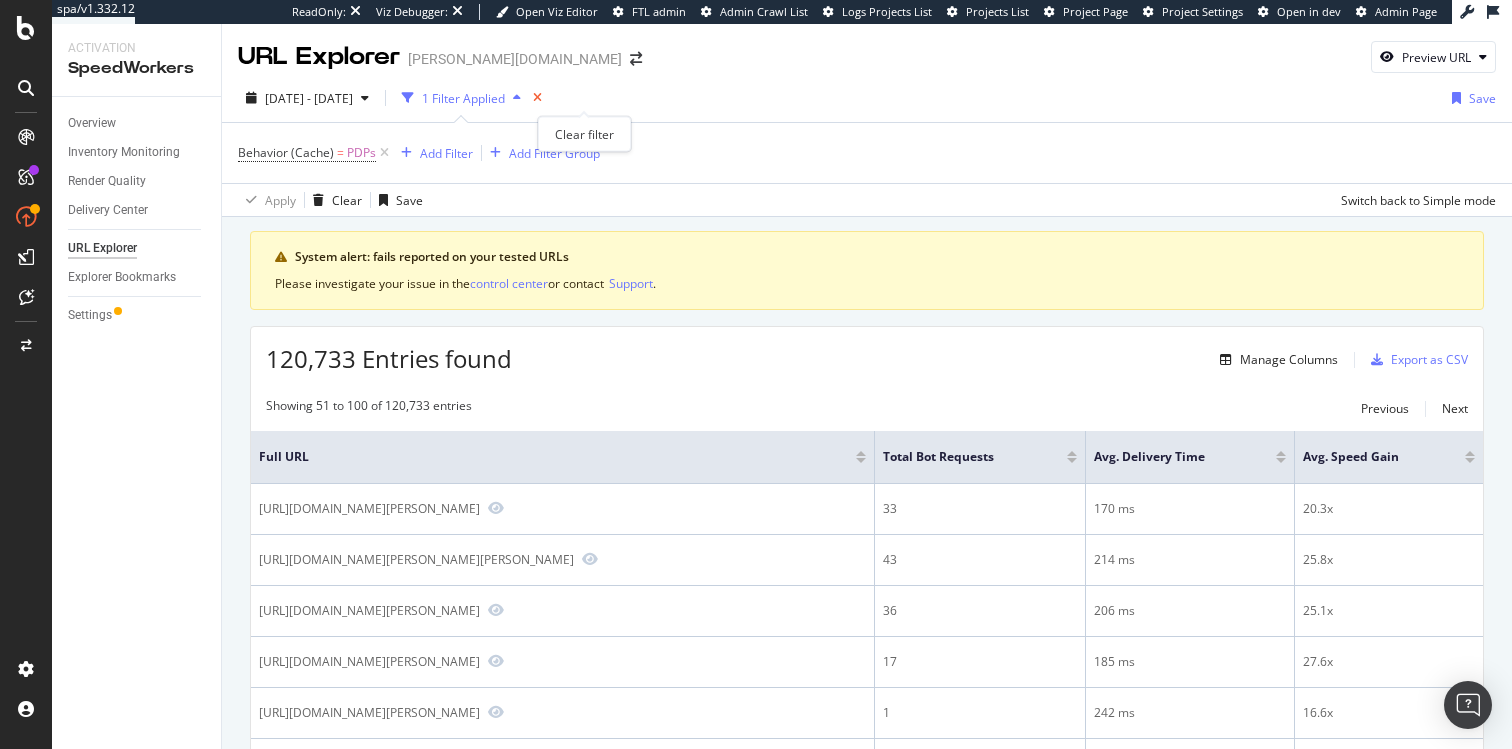 click at bounding box center [537, 98] 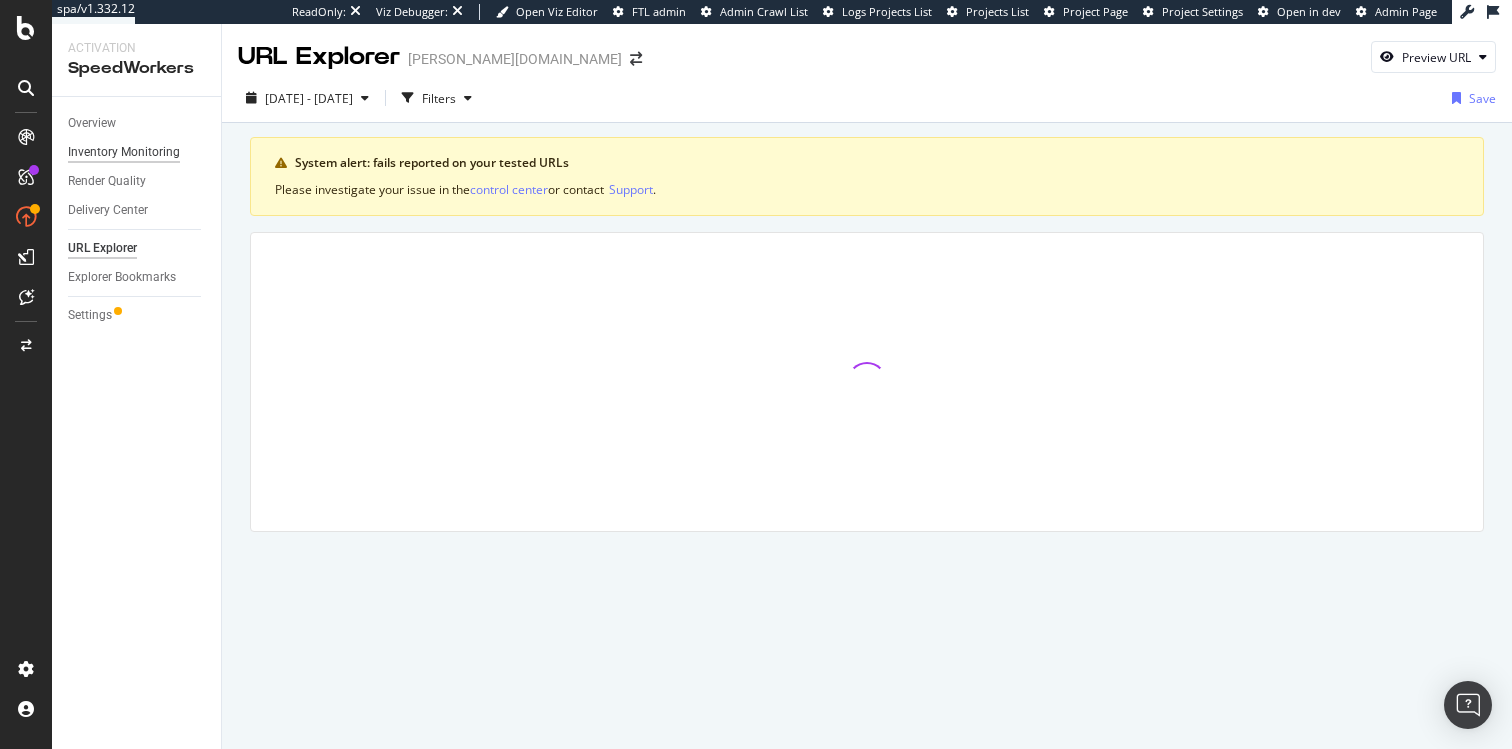 click on "Inventory Monitoring" at bounding box center (124, 152) 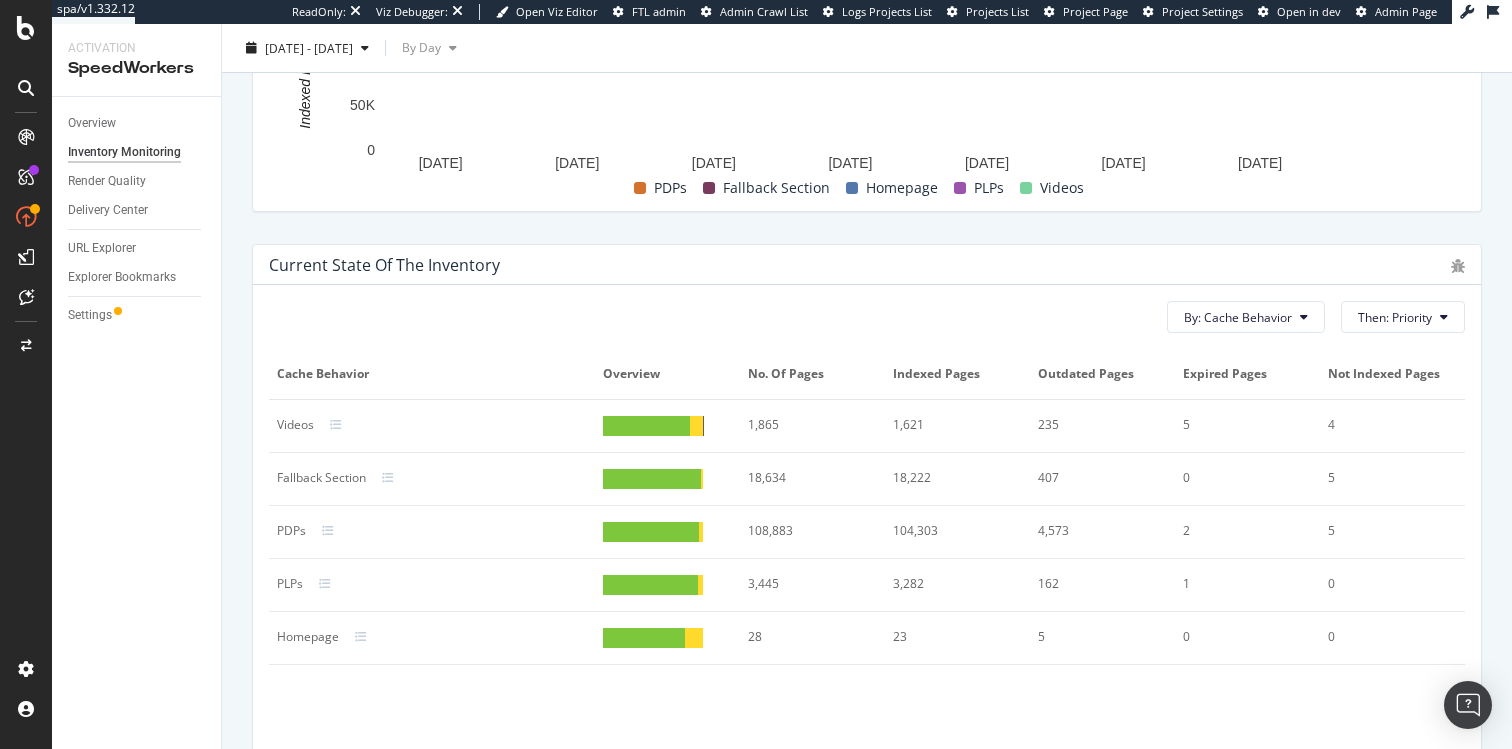 scroll, scrollTop: 1097, scrollLeft: 0, axis: vertical 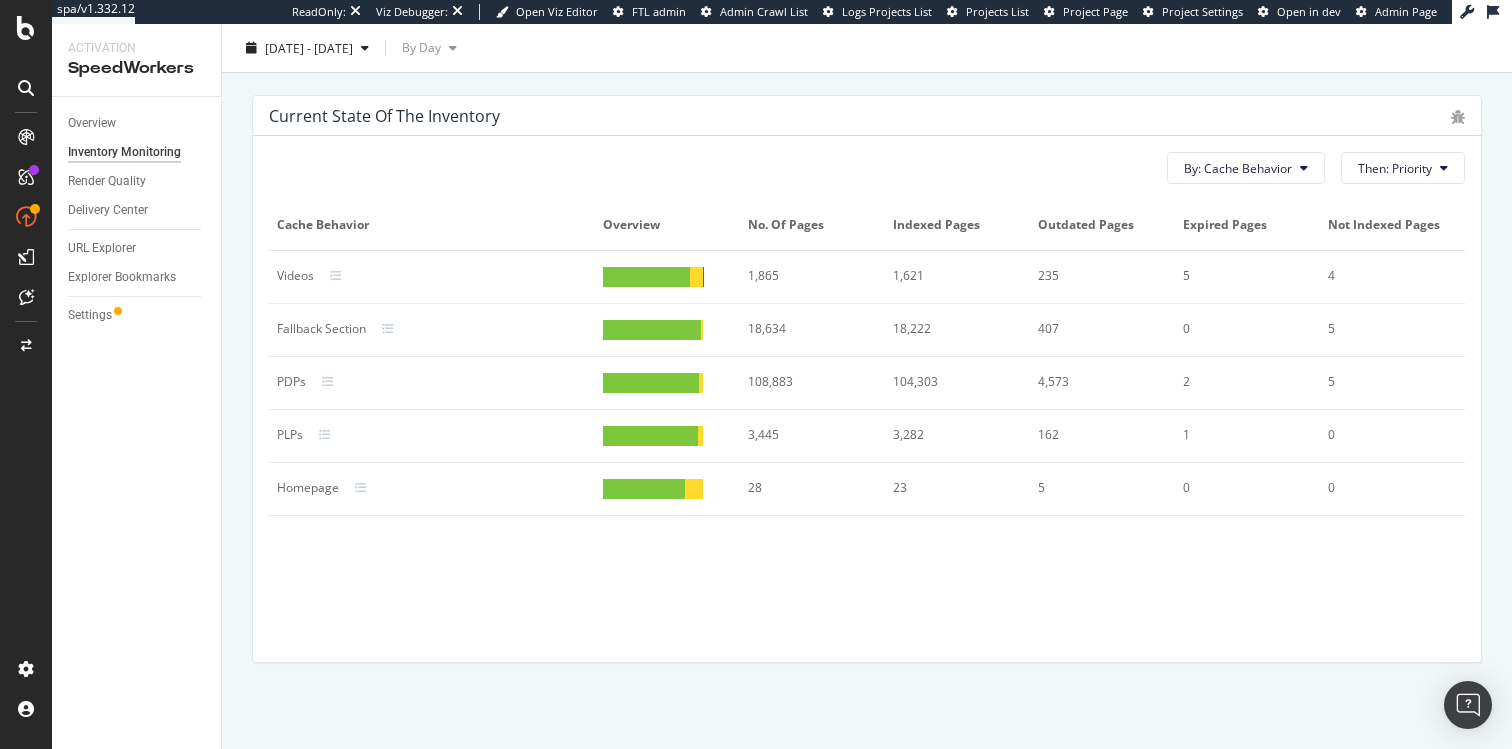 click on "Cache Behavior Overview No. of Pages Indexed Pages Outdated Pages Expired Pages Not Indexed Pages Videos 1,865 1,621 235 5 4 Fallback Section 18,634 18,222 407 0 5 PDPs 108,883 104,303 4,573 2 5 PLPs 3,445 3,282 162 1 0 Homepage 28 23 5 0 0" at bounding box center (867, 423) 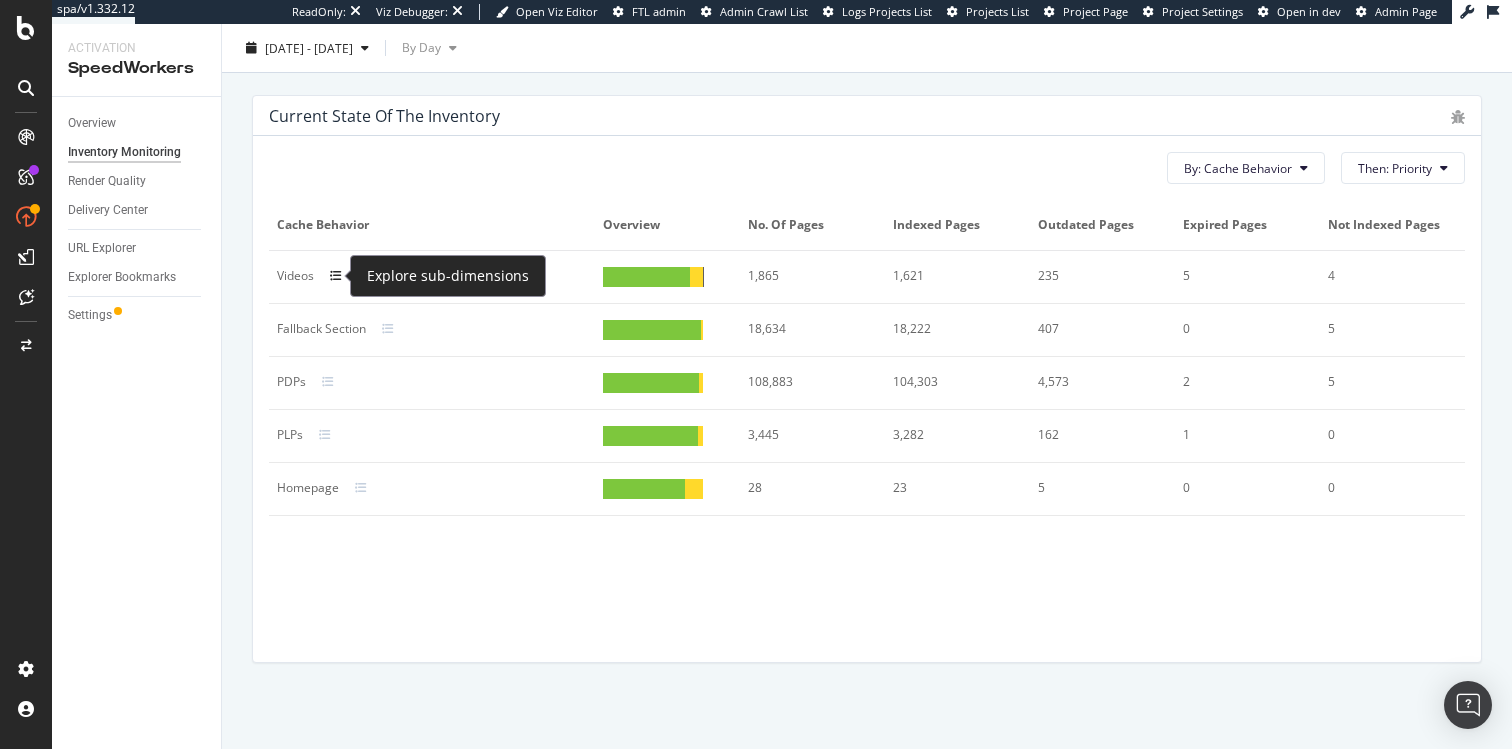 click at bounding box center [336, 276] 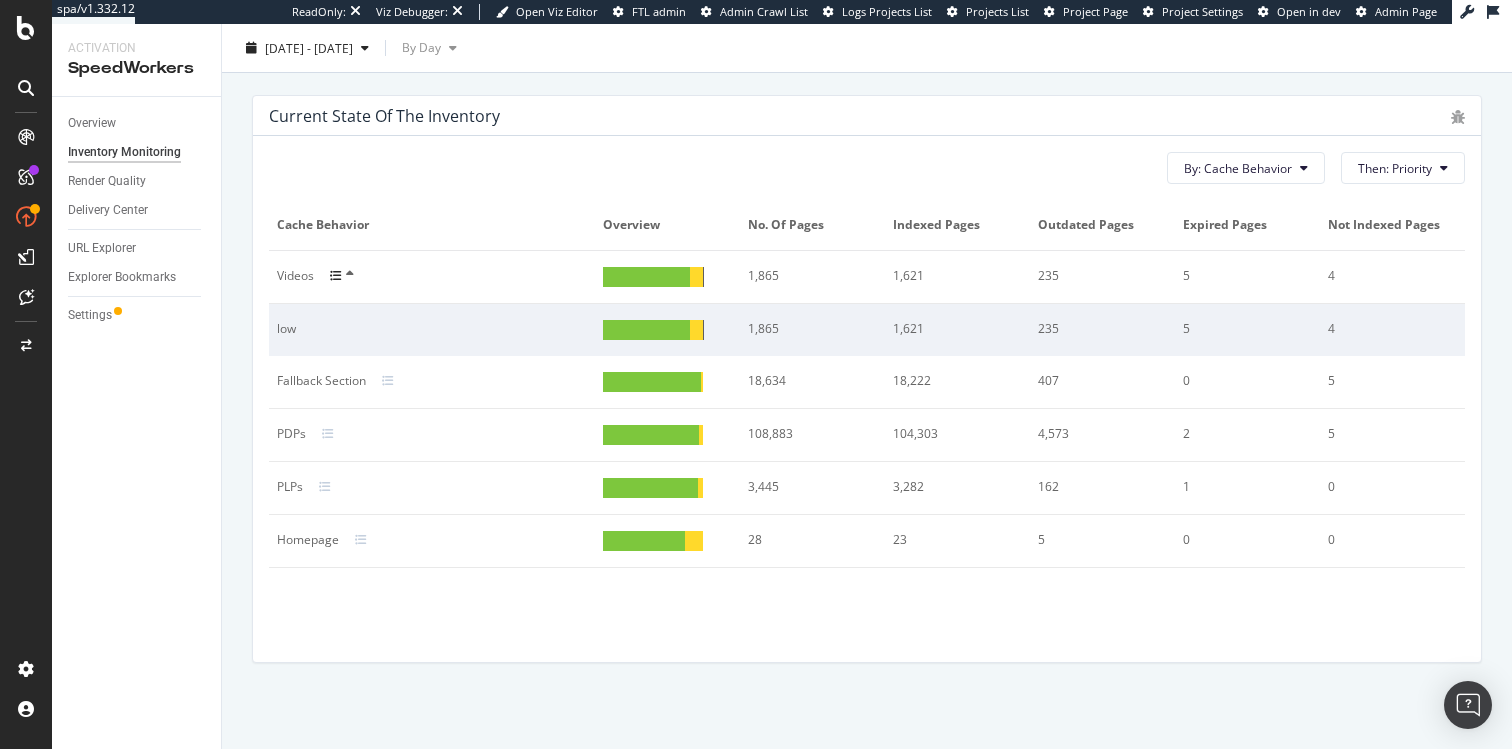 click at bounding box center [336, 276] 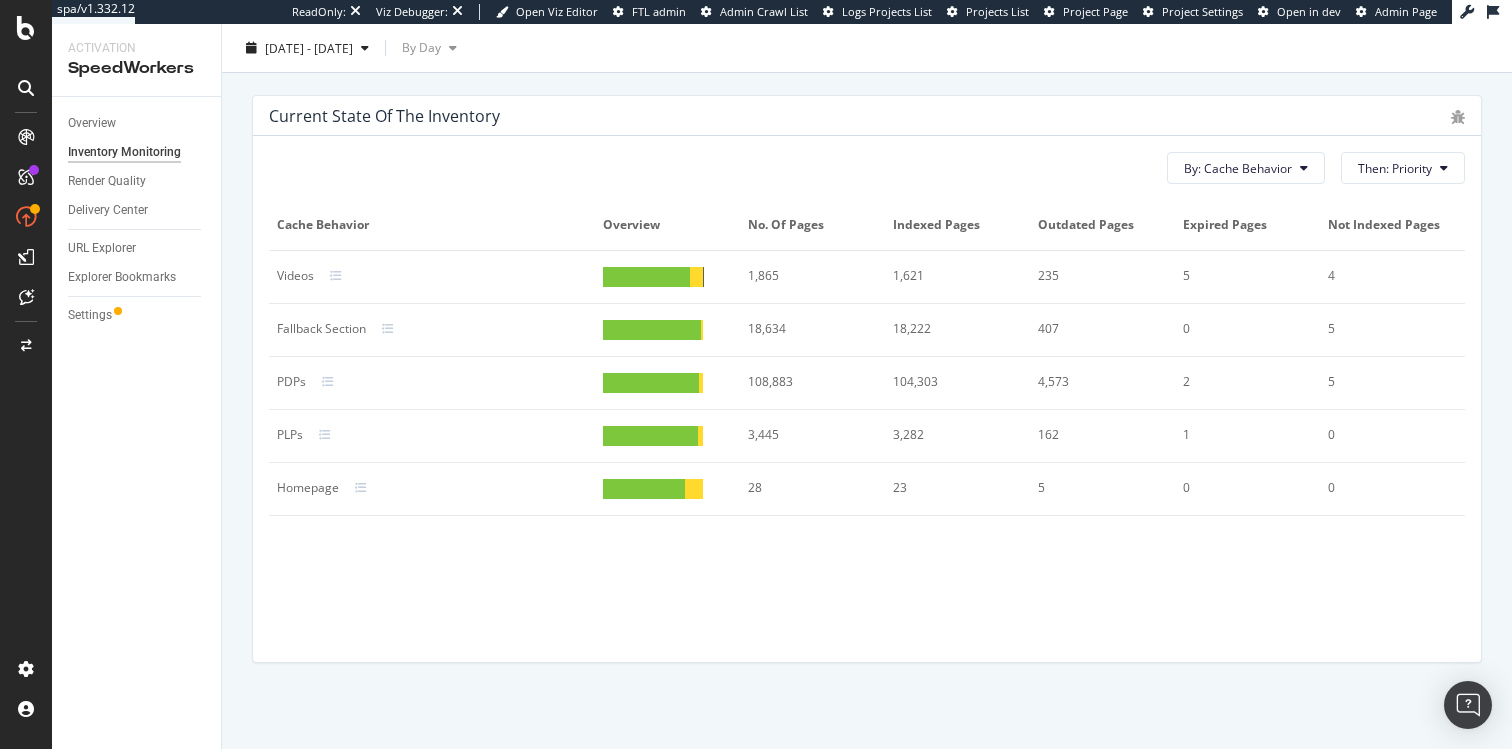 click at bounding box center [476, 329] 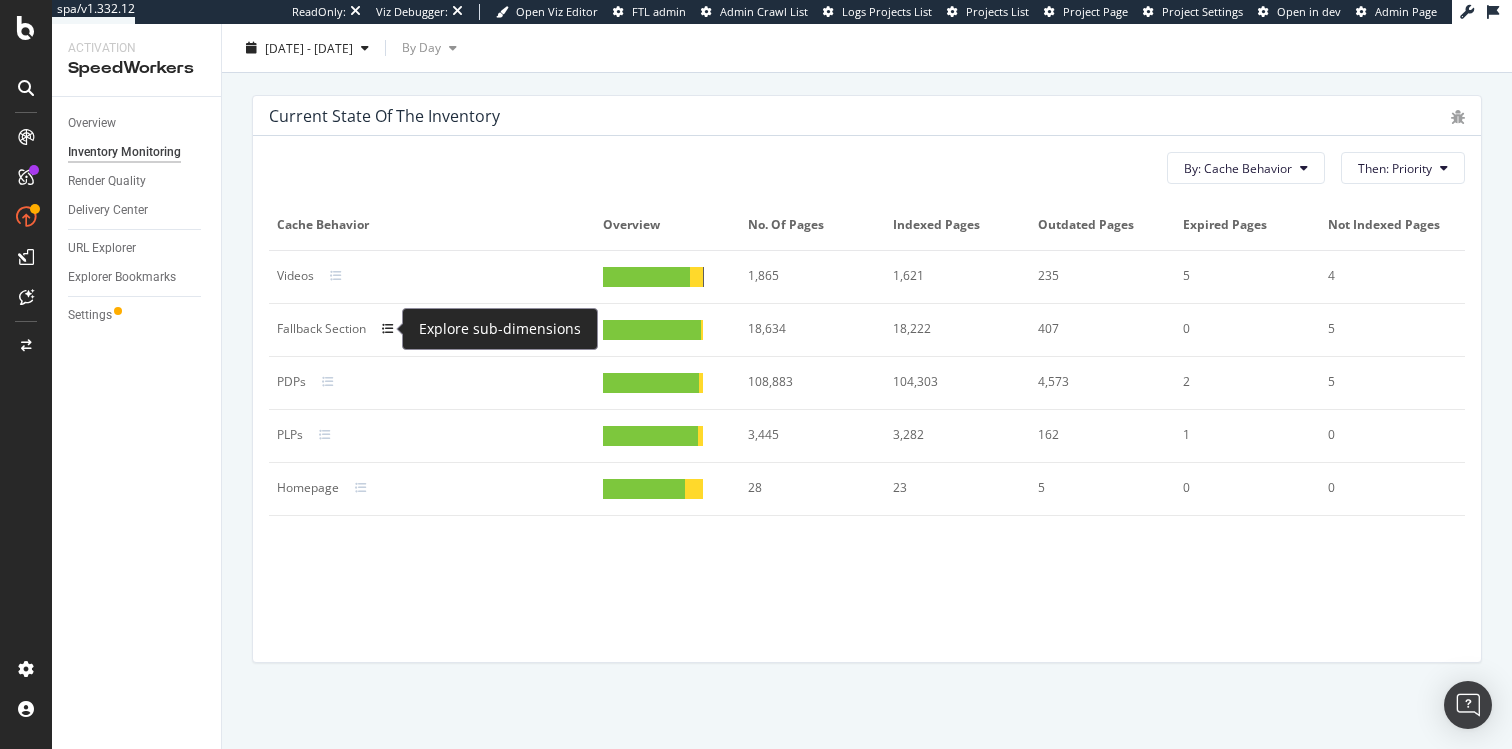click at bounding box center [388, 329] 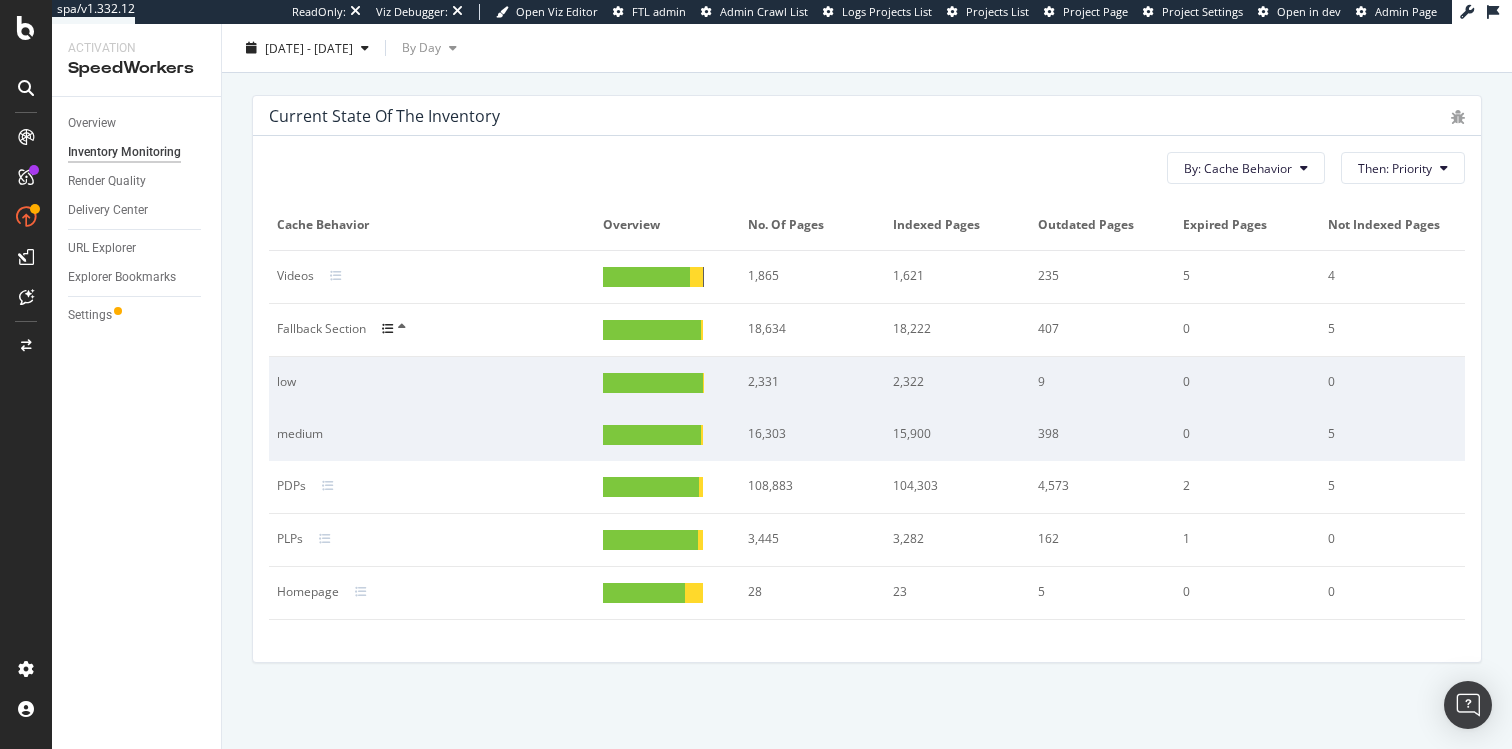 click at bounding box center (388, 329) 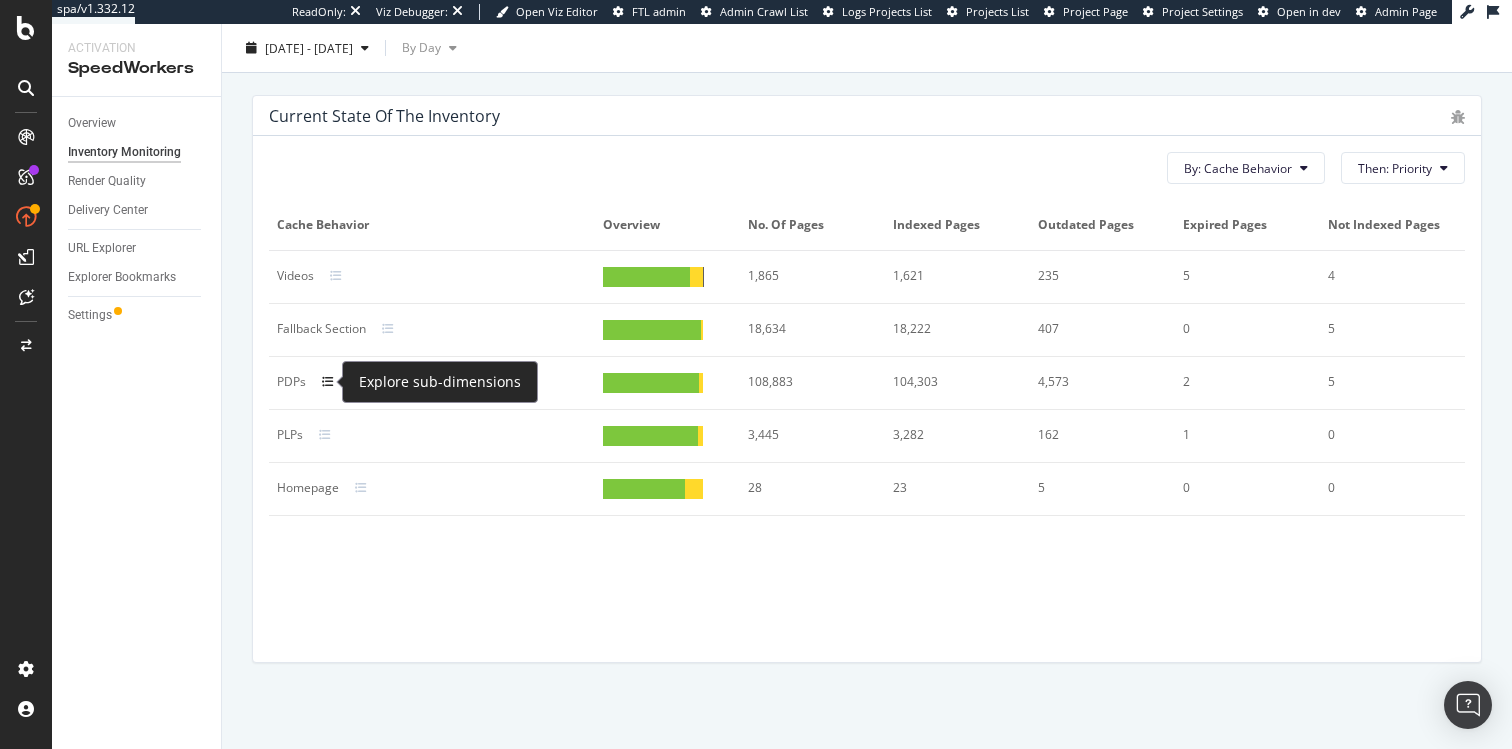 click at bounding box center [328, 382] 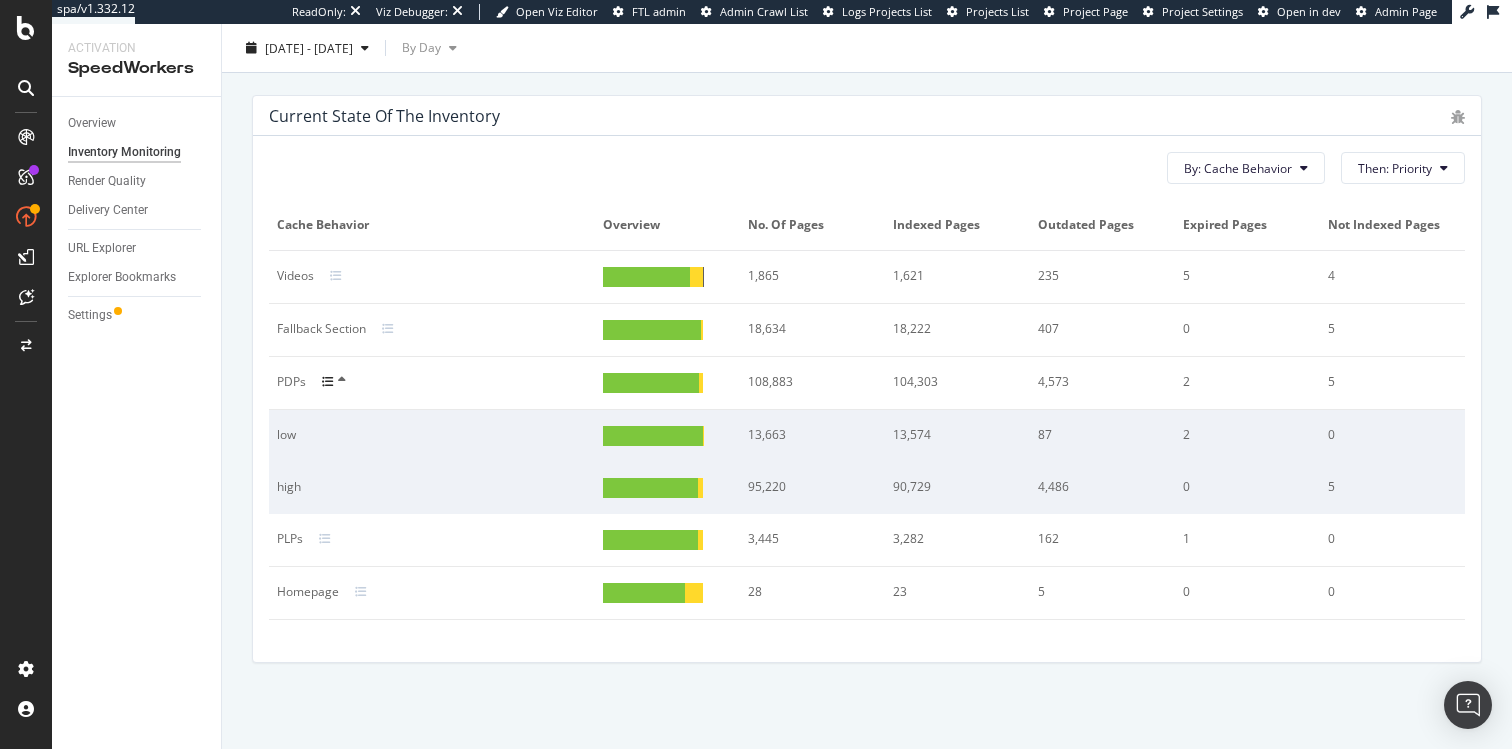 click at bounding box center [328, 382] 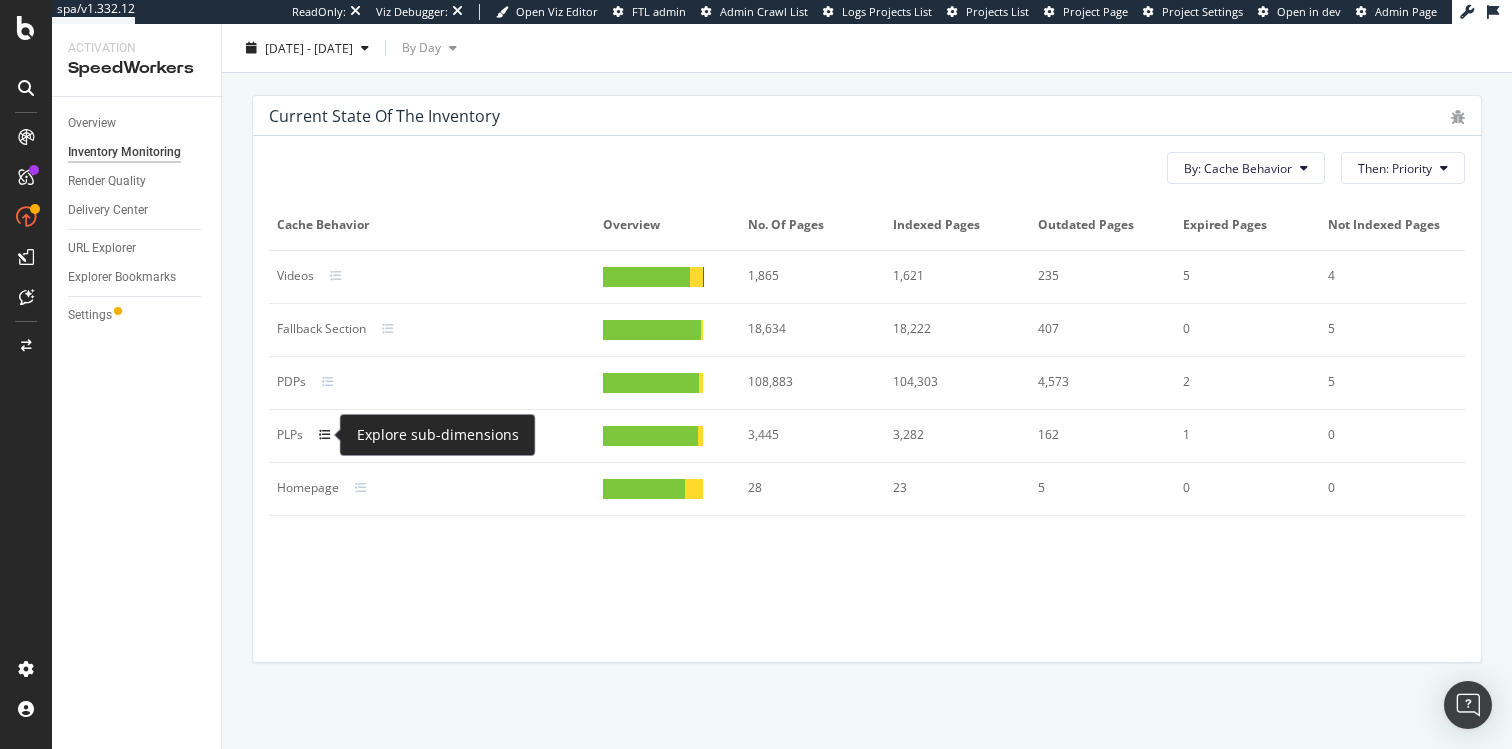 click at bounding box center [325, 435] 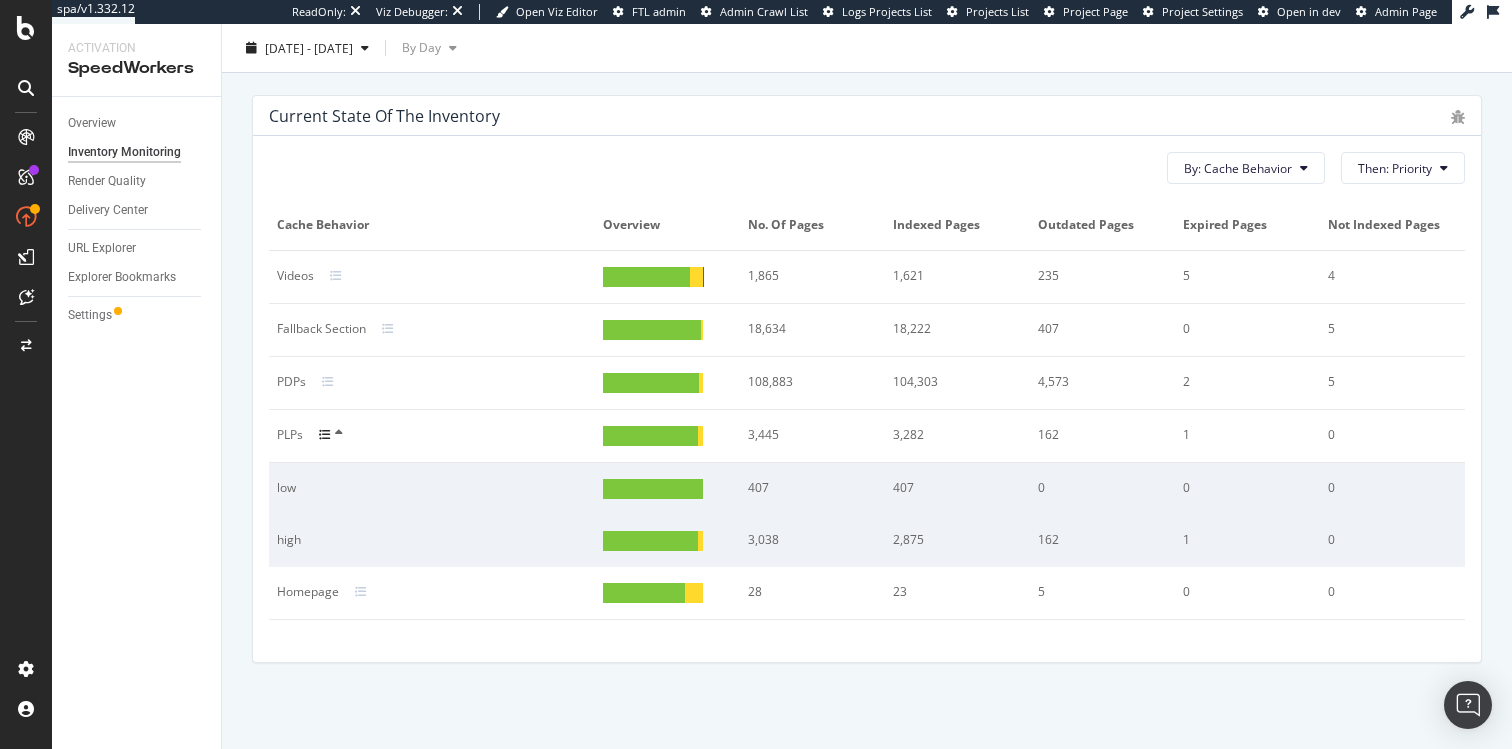 click at bounding box center [325, 435] 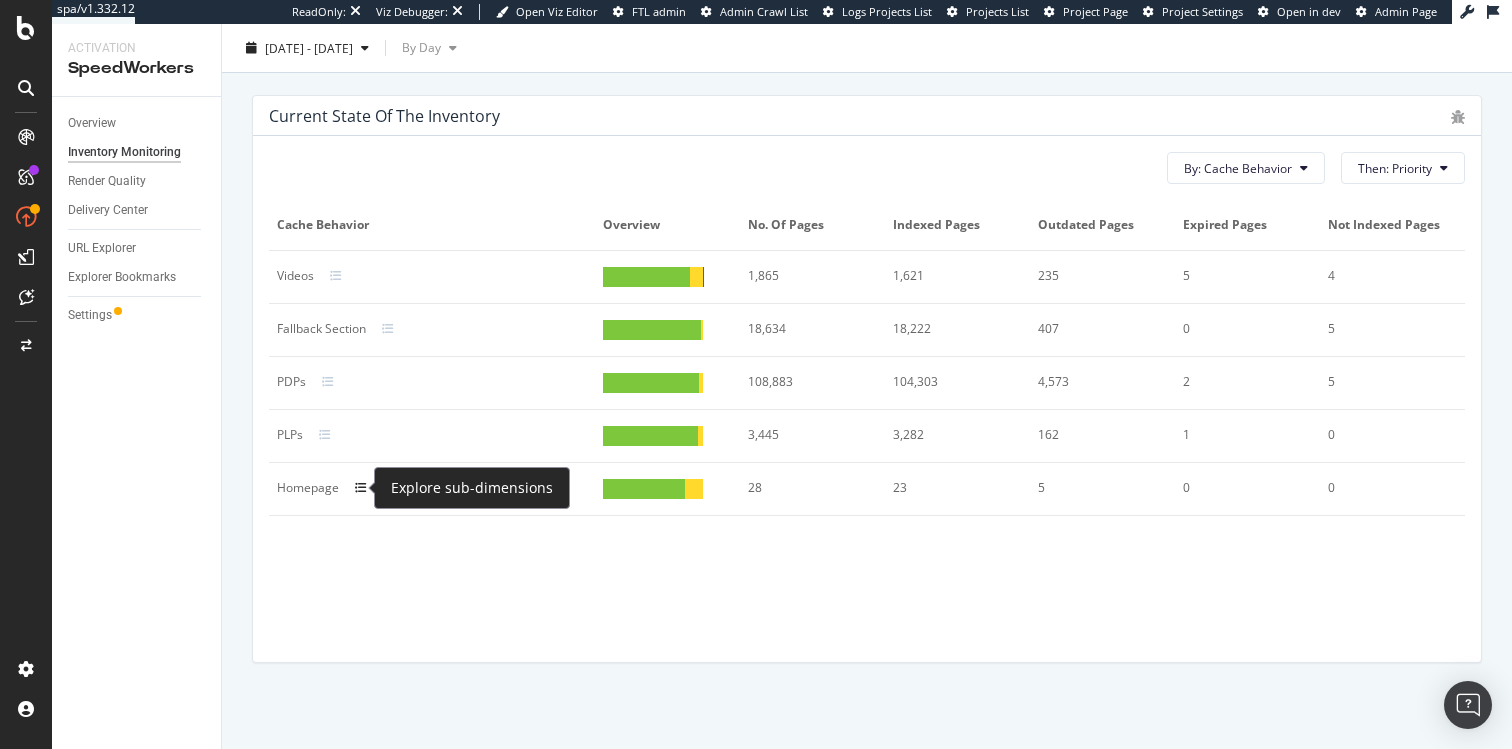 click at bounding box center (361, 488) 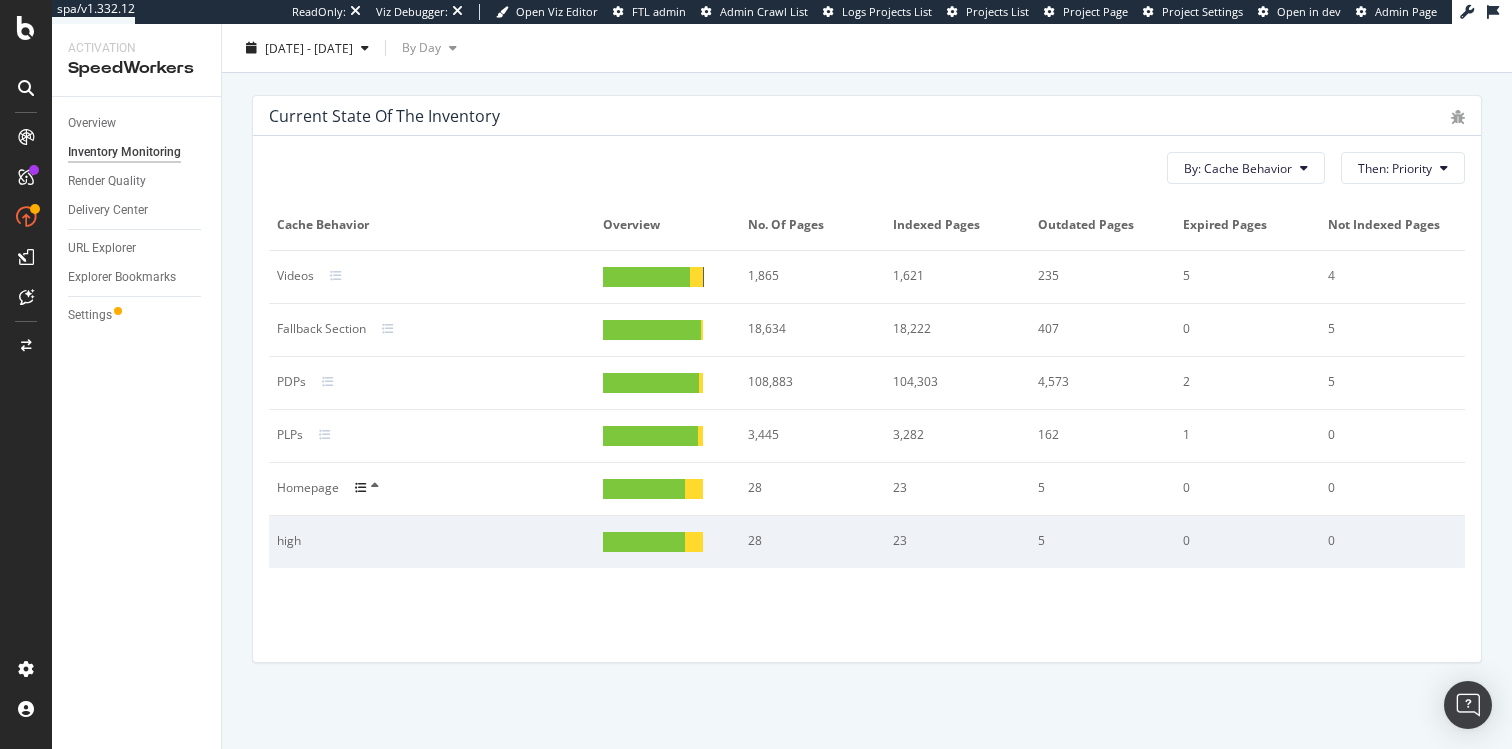 click at bounding box center (361, 488) 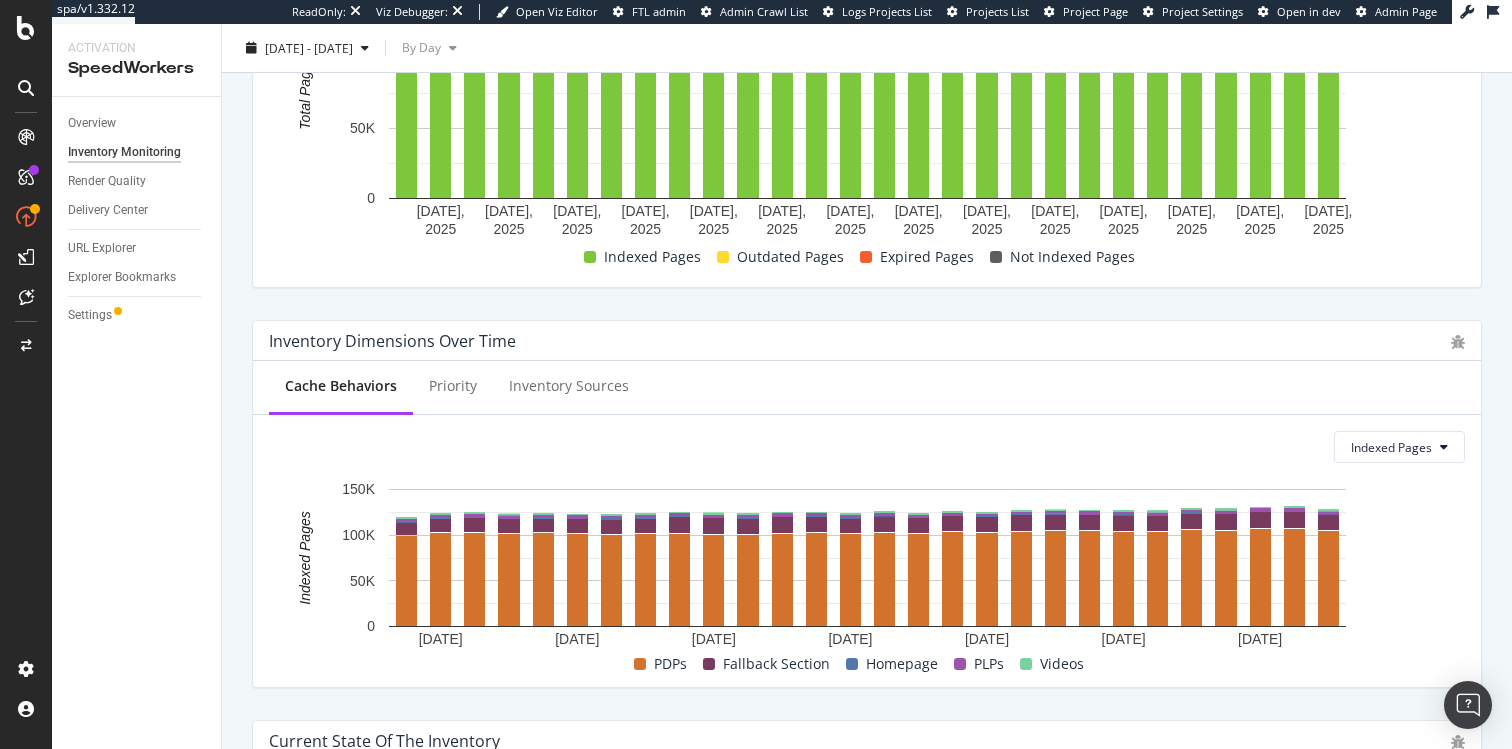 scroll, scrollTop: 0, scrollLeft: 0, axis: both 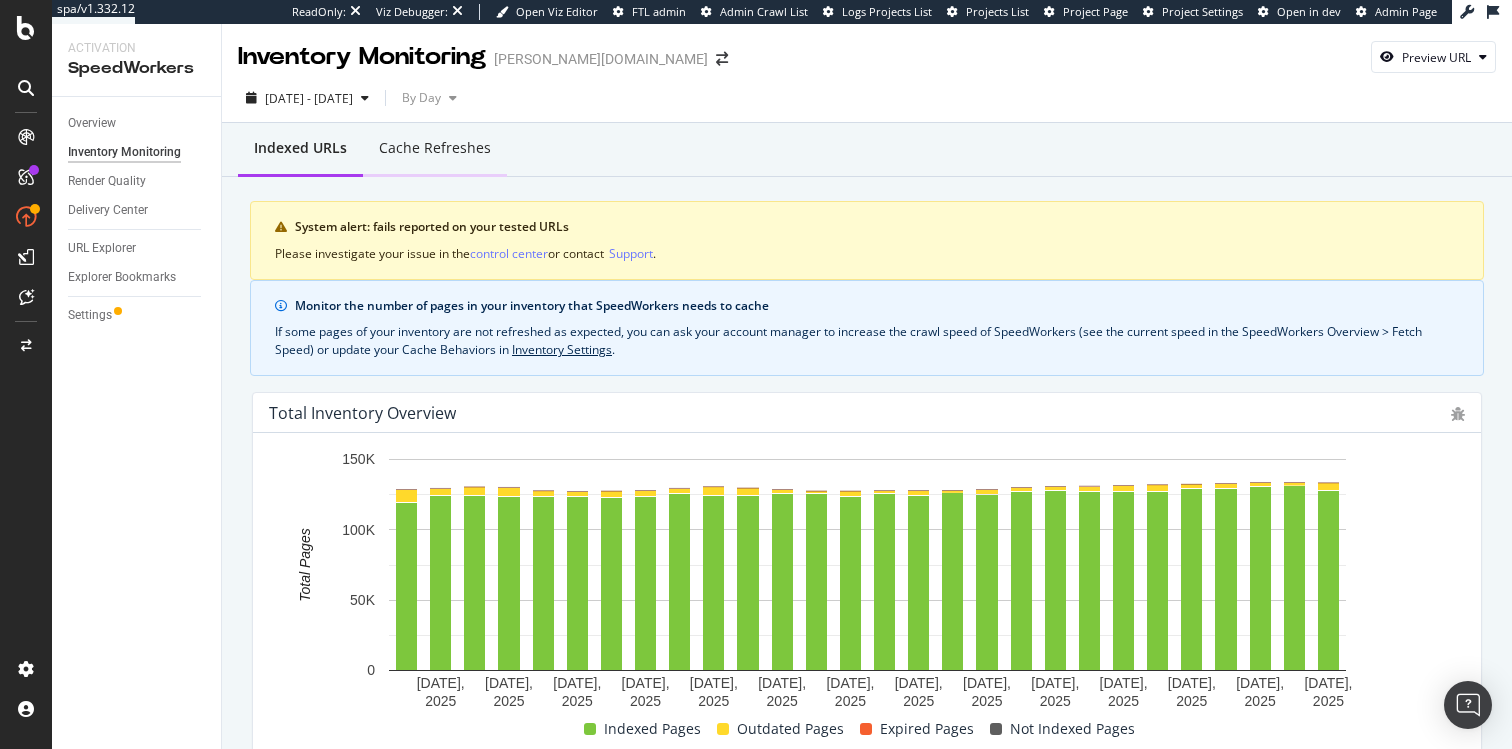 click on "Cache refreshes" at bounding box center [435, 149] 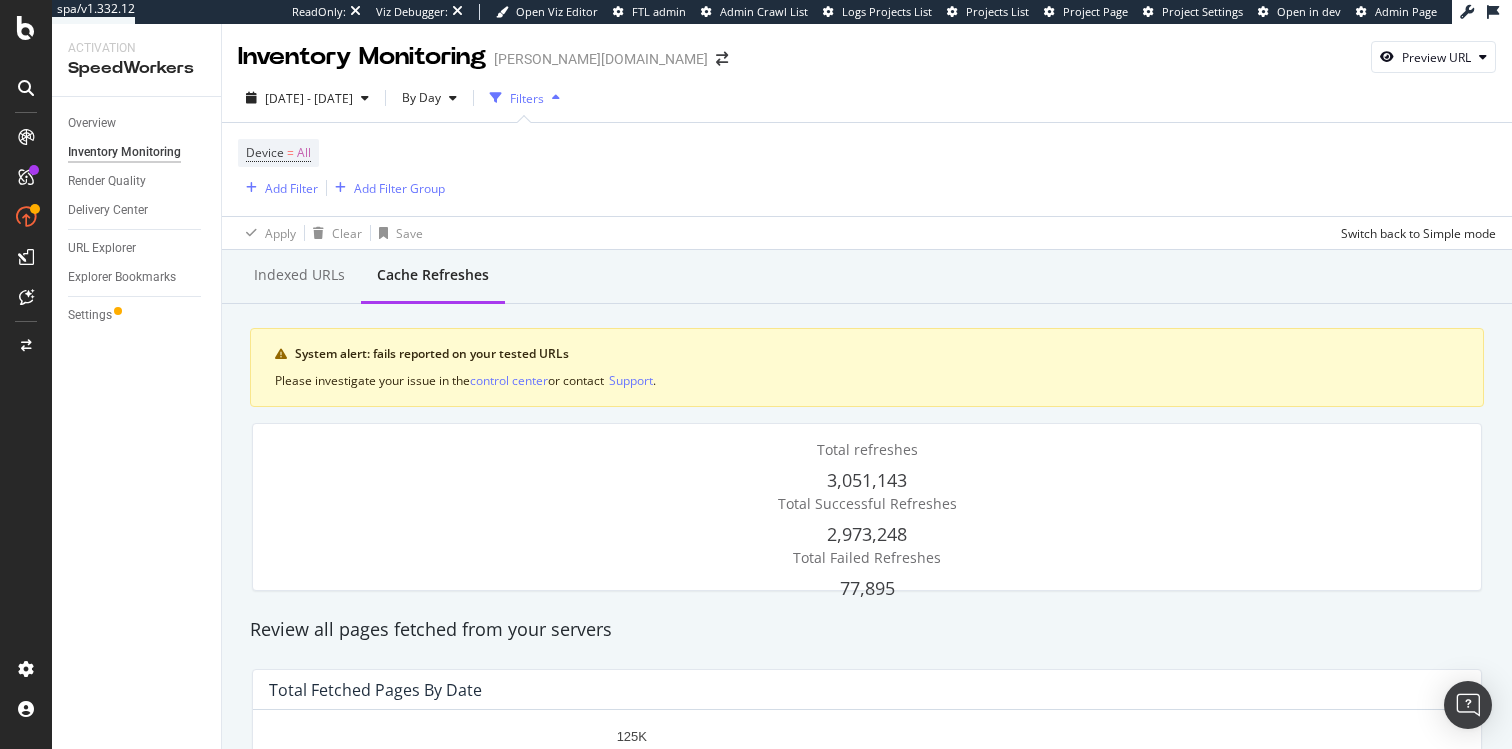 click on "3,051,143" at bounding box center [867, 480] 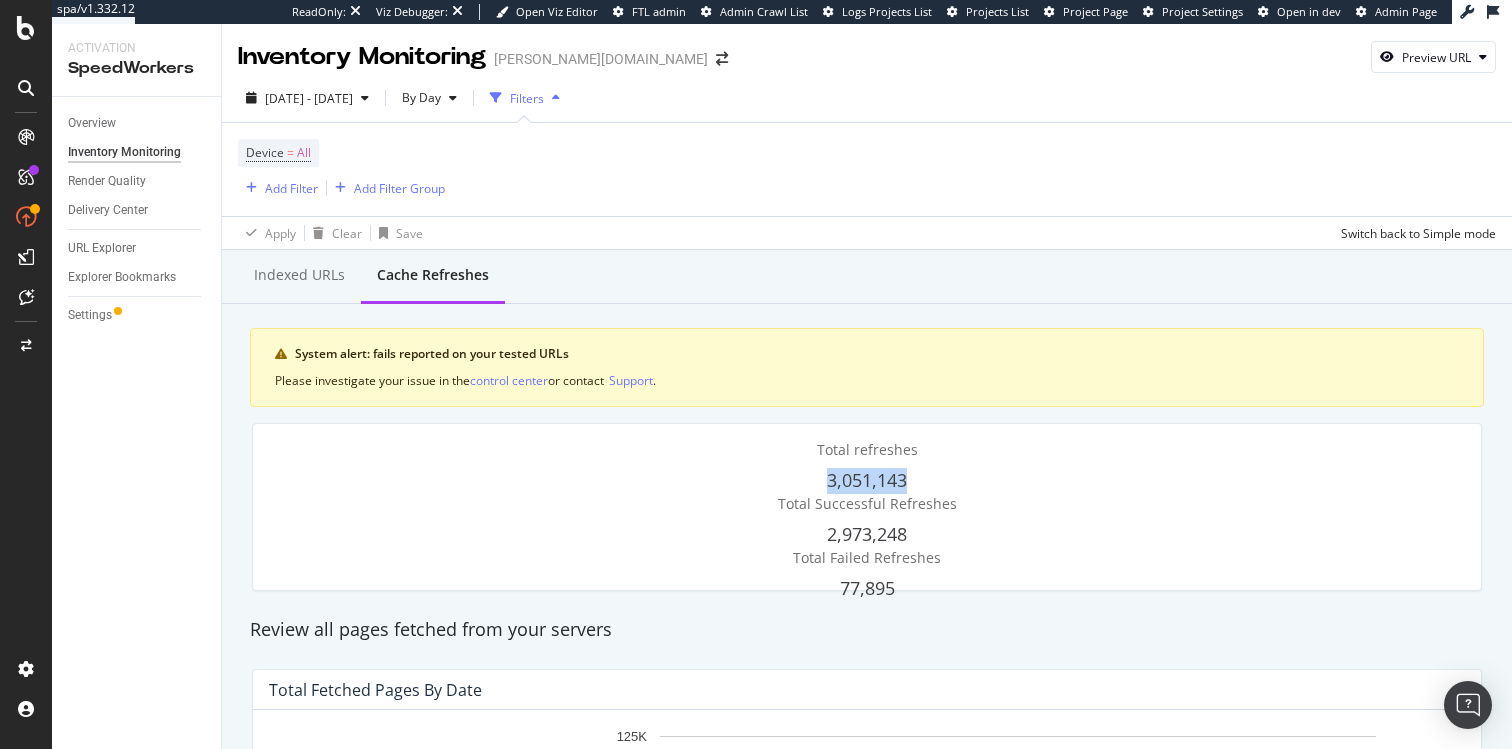 click on "3,051,143" at bounding box center [867, 480] 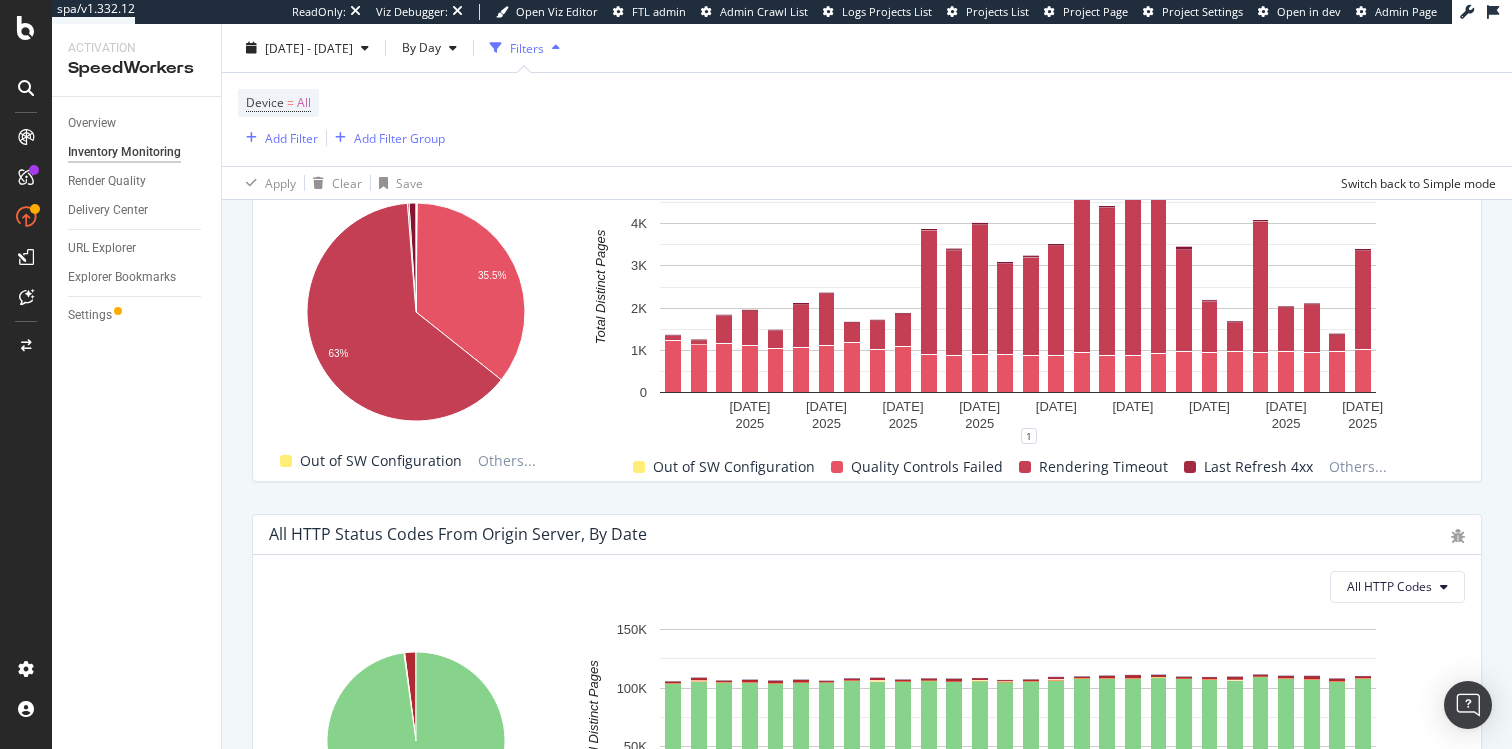 scroll, scrollTop: 1296, scrollLeft: 0, axis: vertical 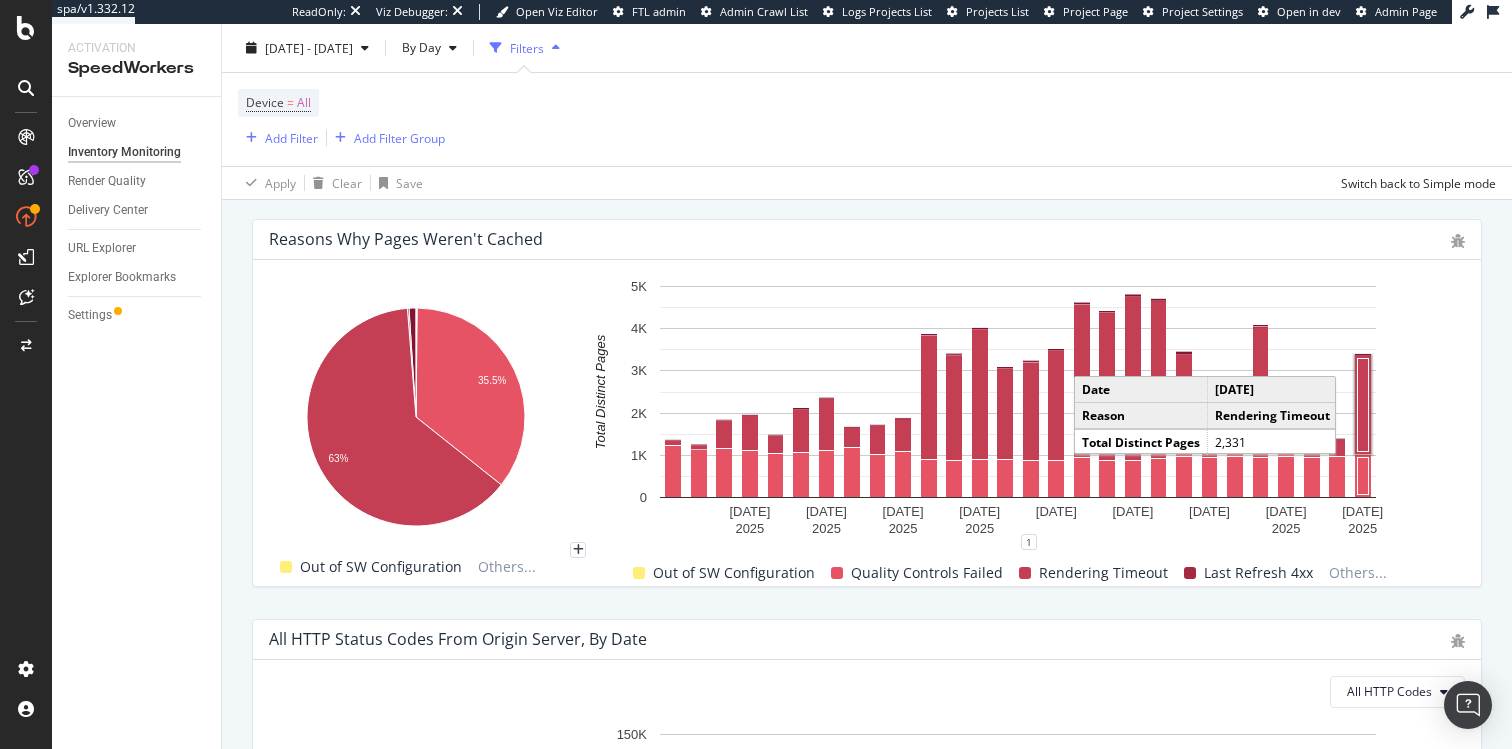 click 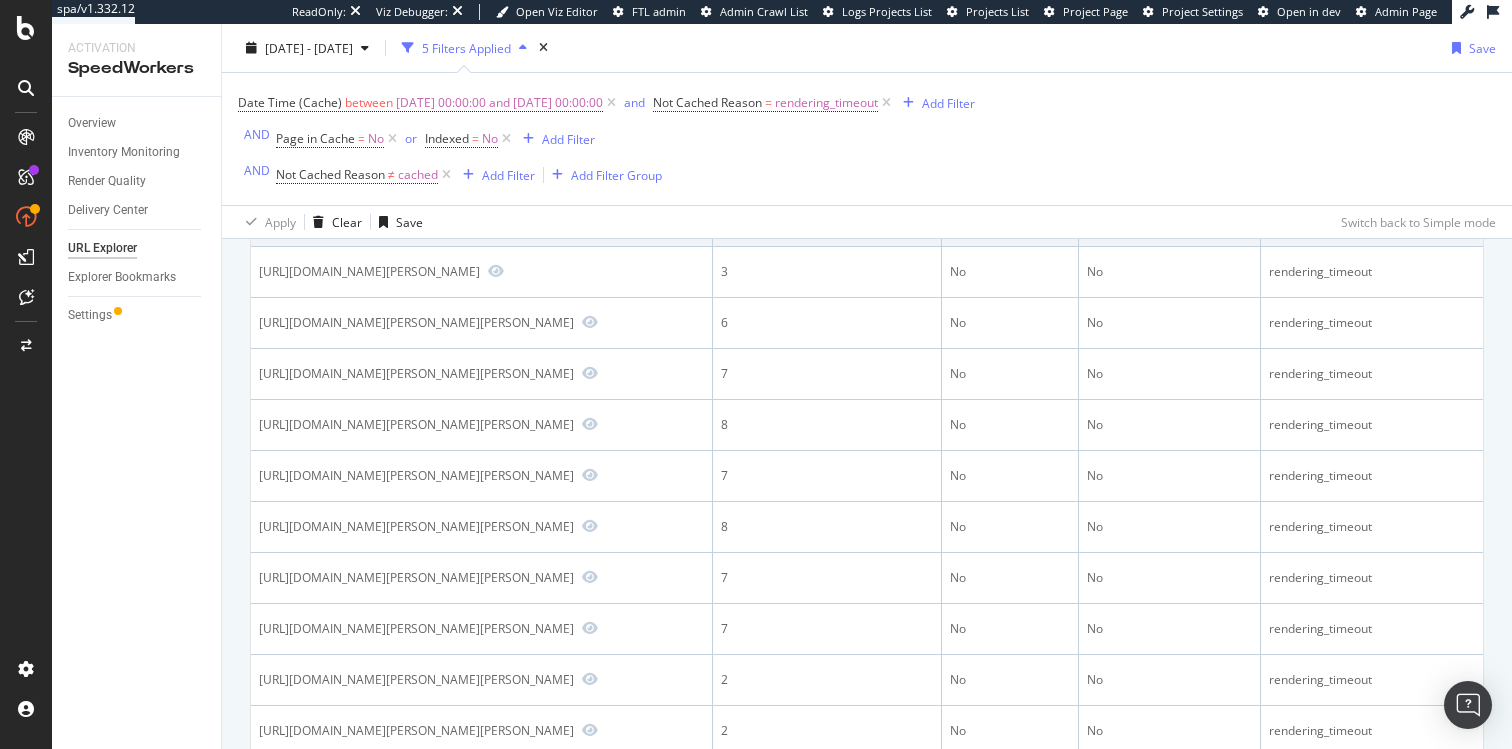 scroll, scrollTop: 854, scrollLeft: 0, axis: vertical 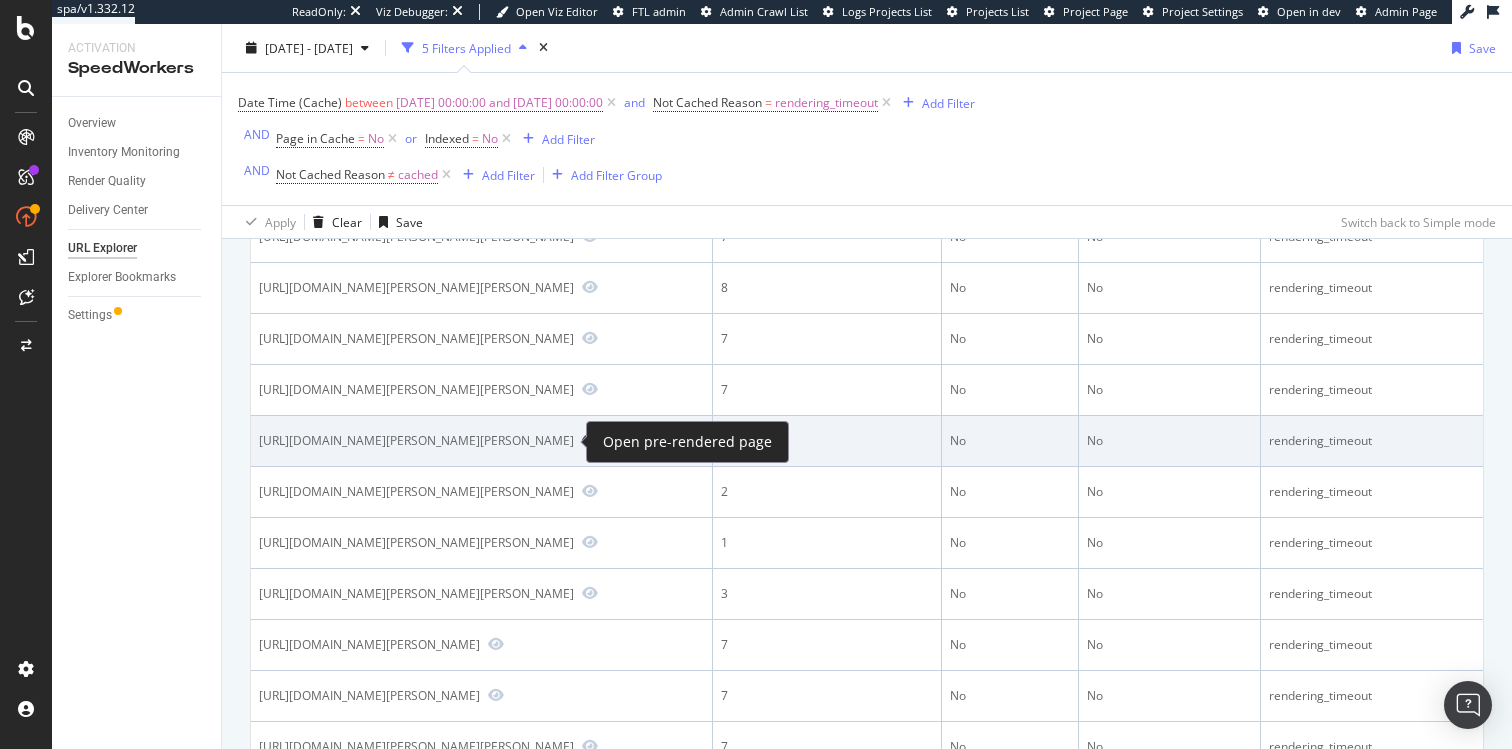 click at bounding box center (590, 440) 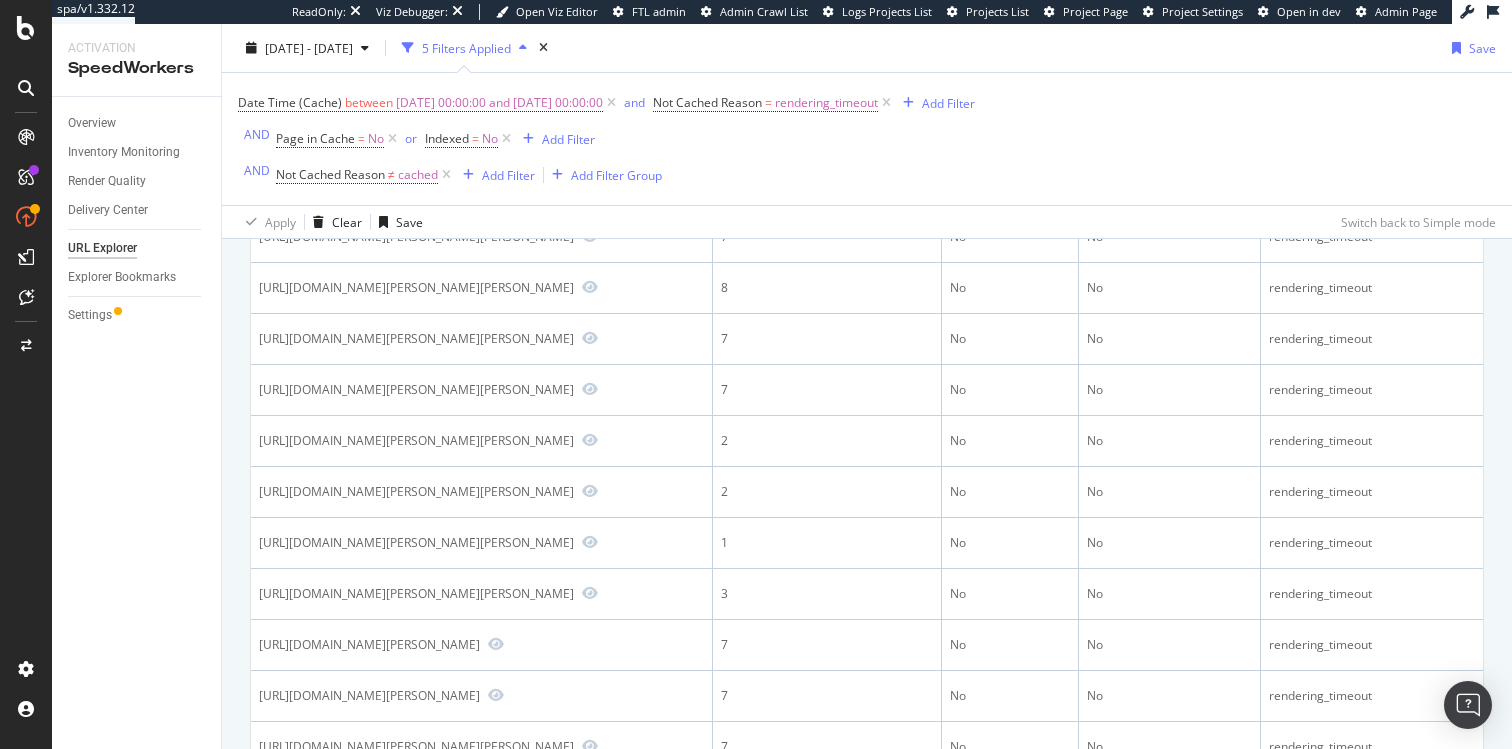 scroll, scrollTop: 0, scrollLeft: 0, axis: both 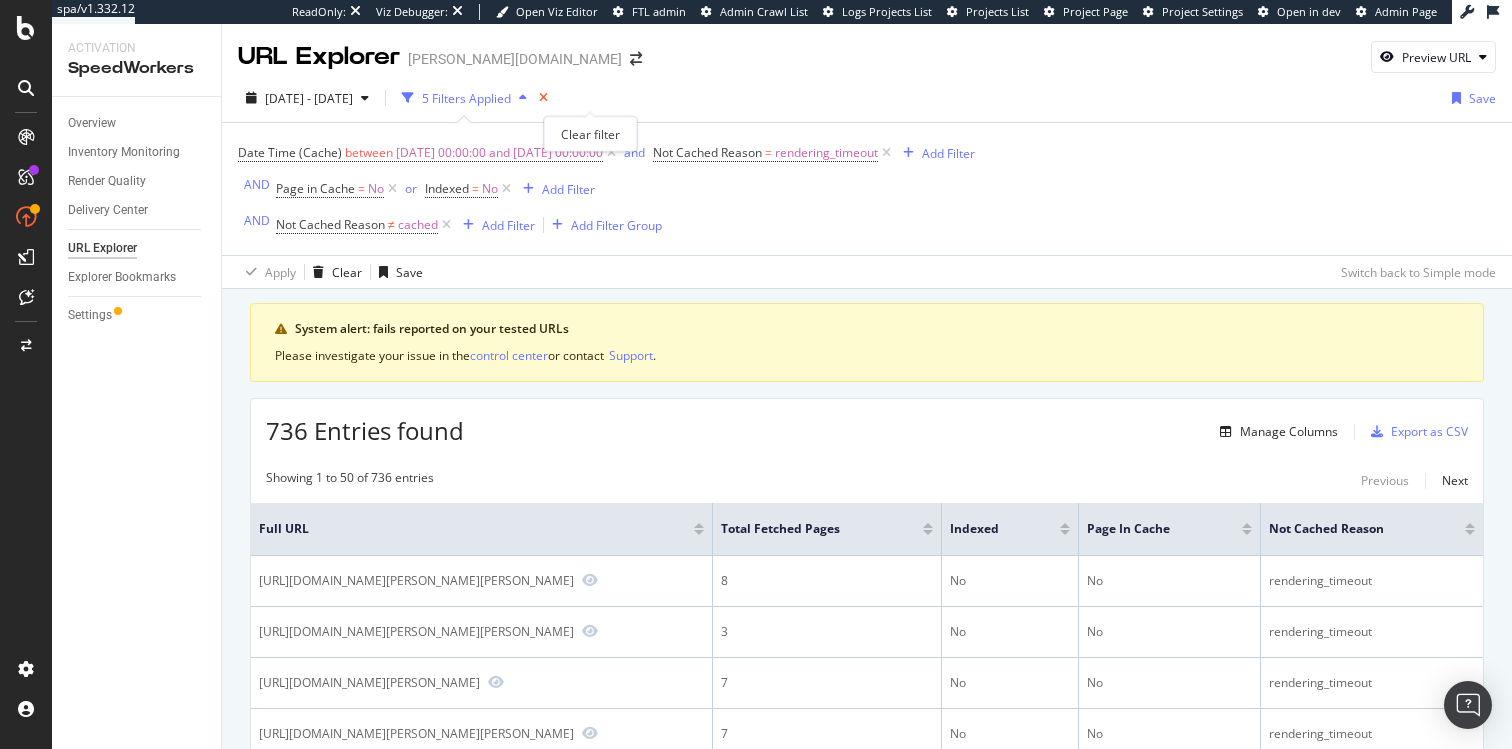 click at bounding box center [543, 98] 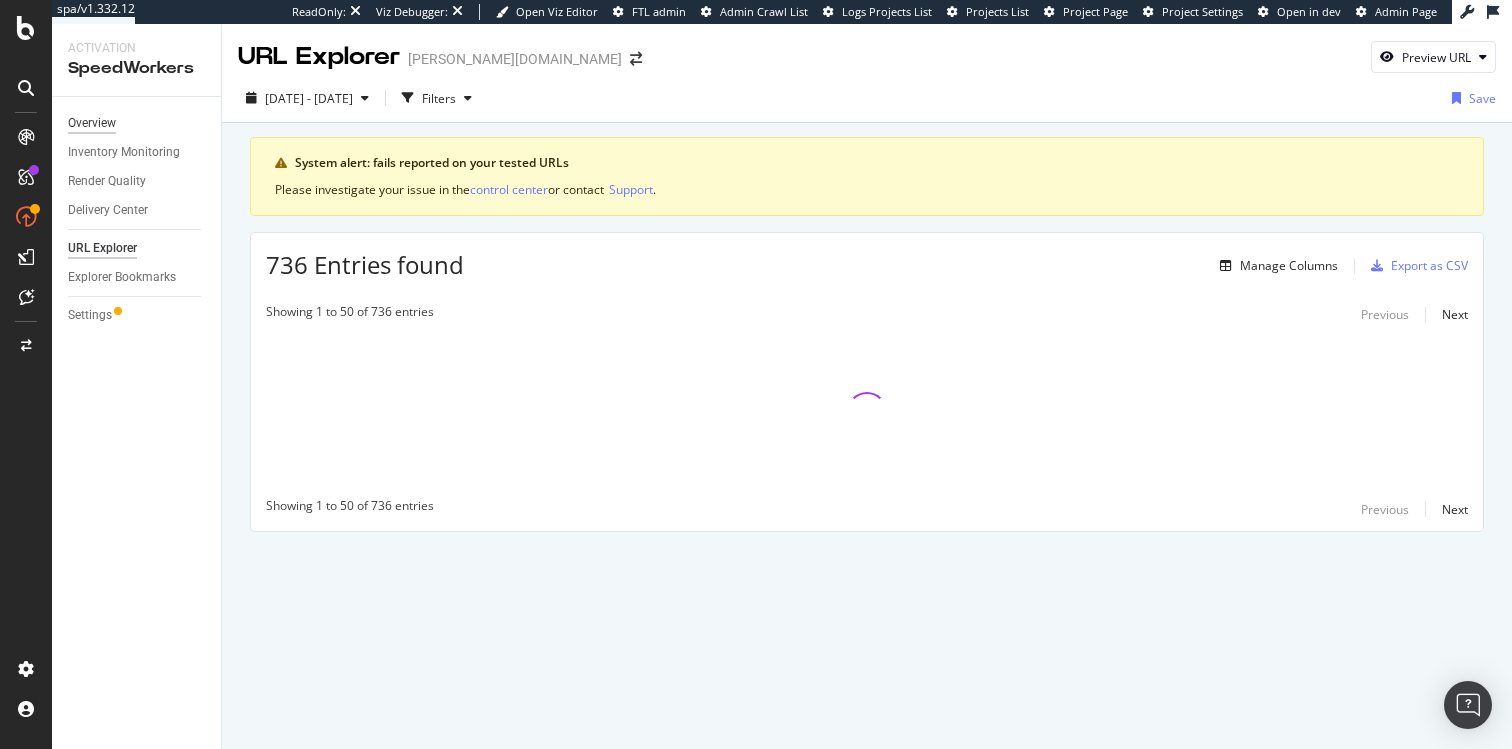 click on "Overview" at bounding box center [92, 123] 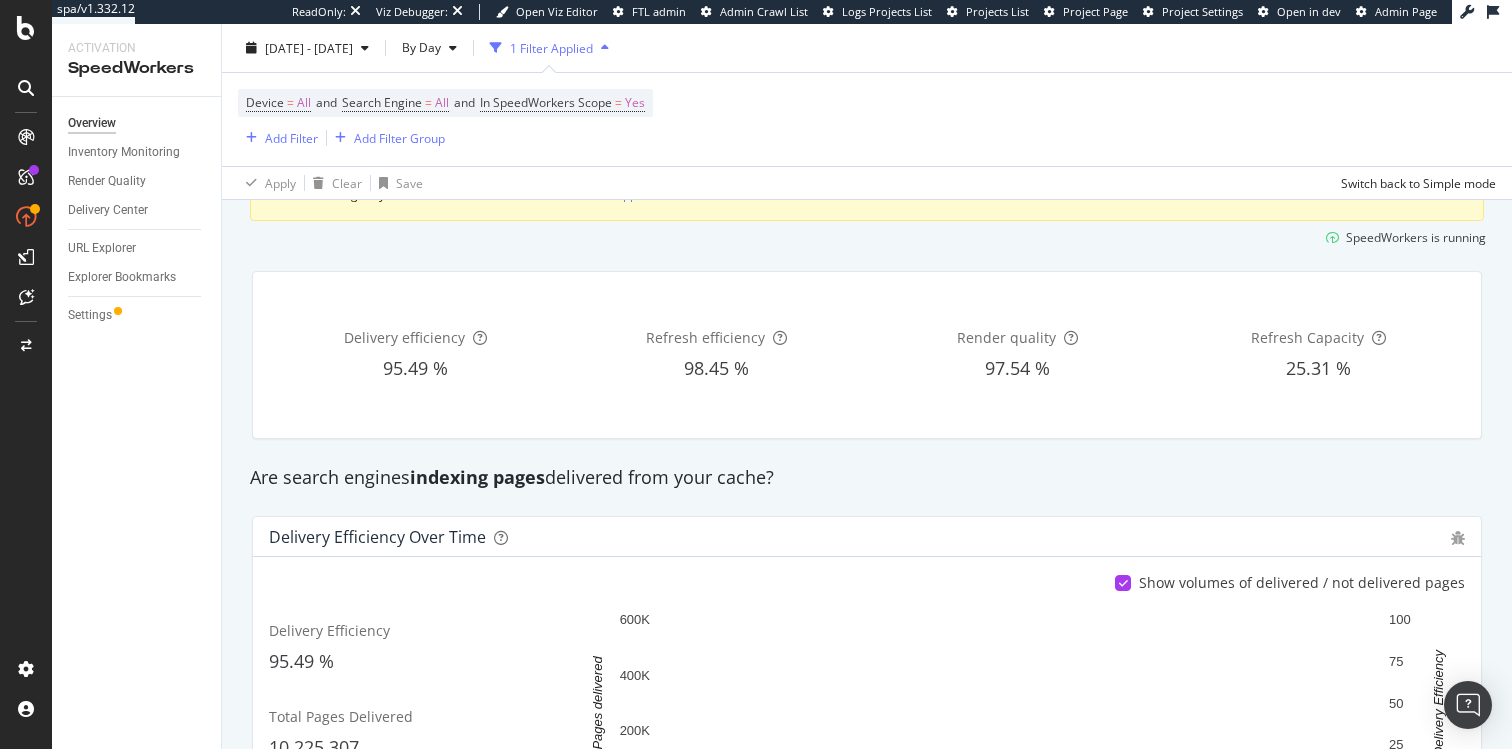 scroll, scrollTop: 124, scrollLeft: 0, axis: vertical 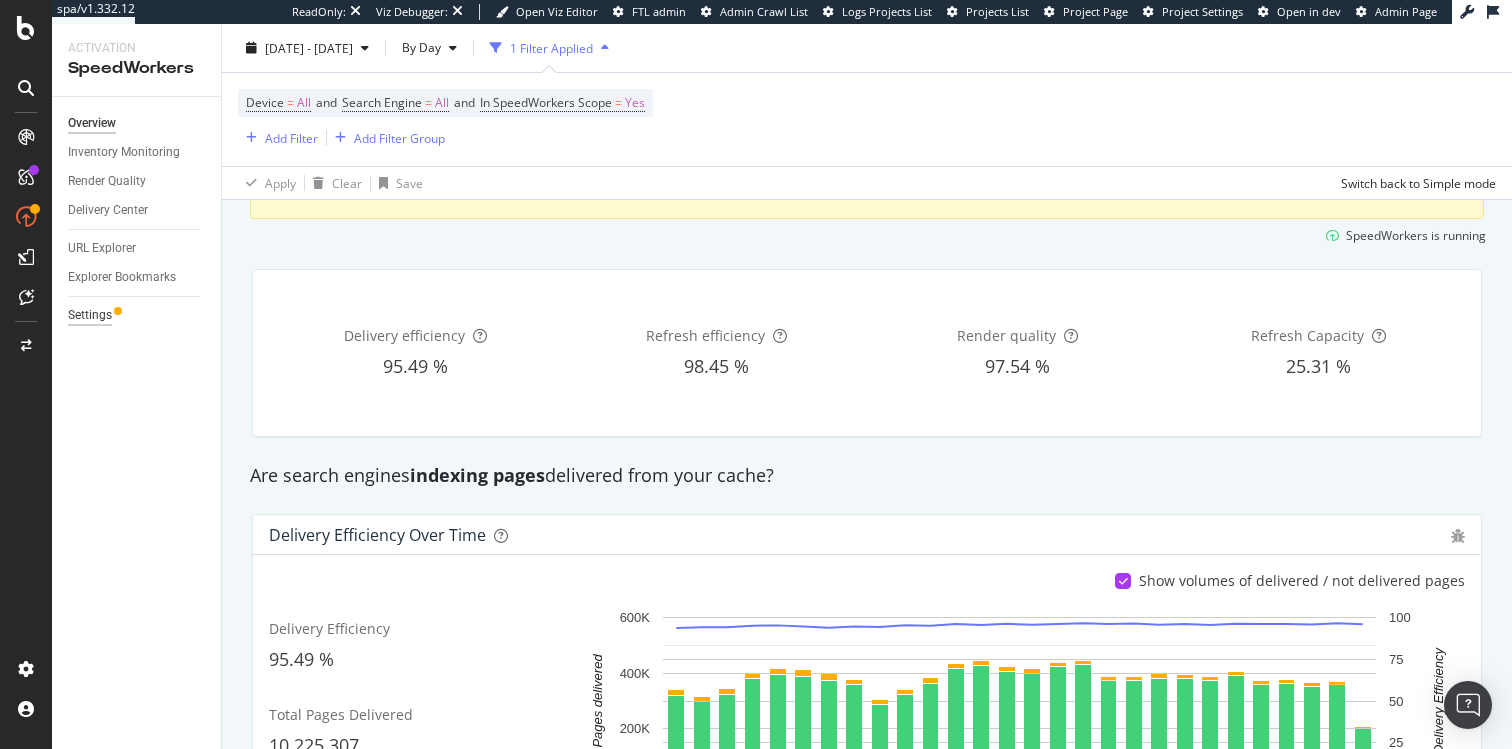 click on "Settings" at bounding box center [90, 315] 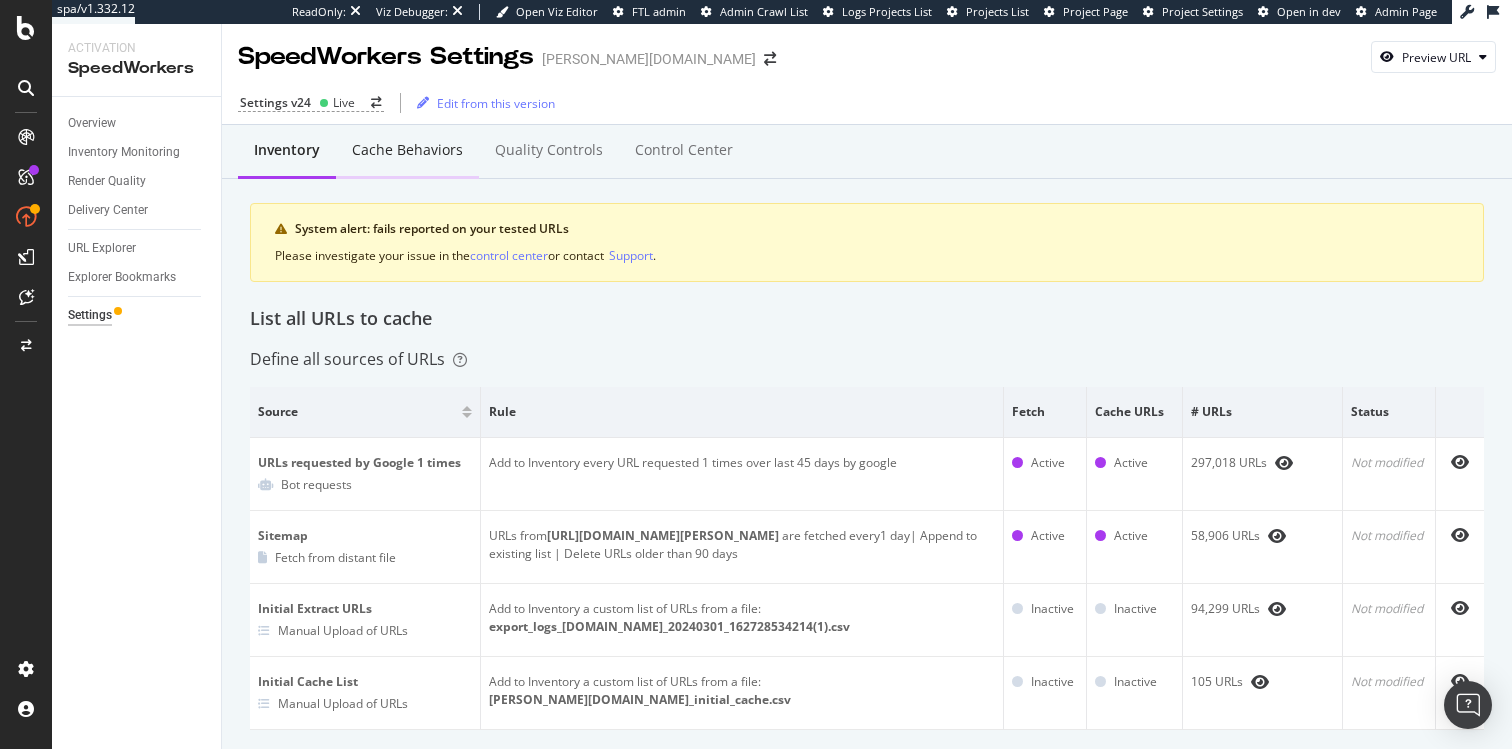 click on "Cache behaviors" at bounding box center (407, 150) 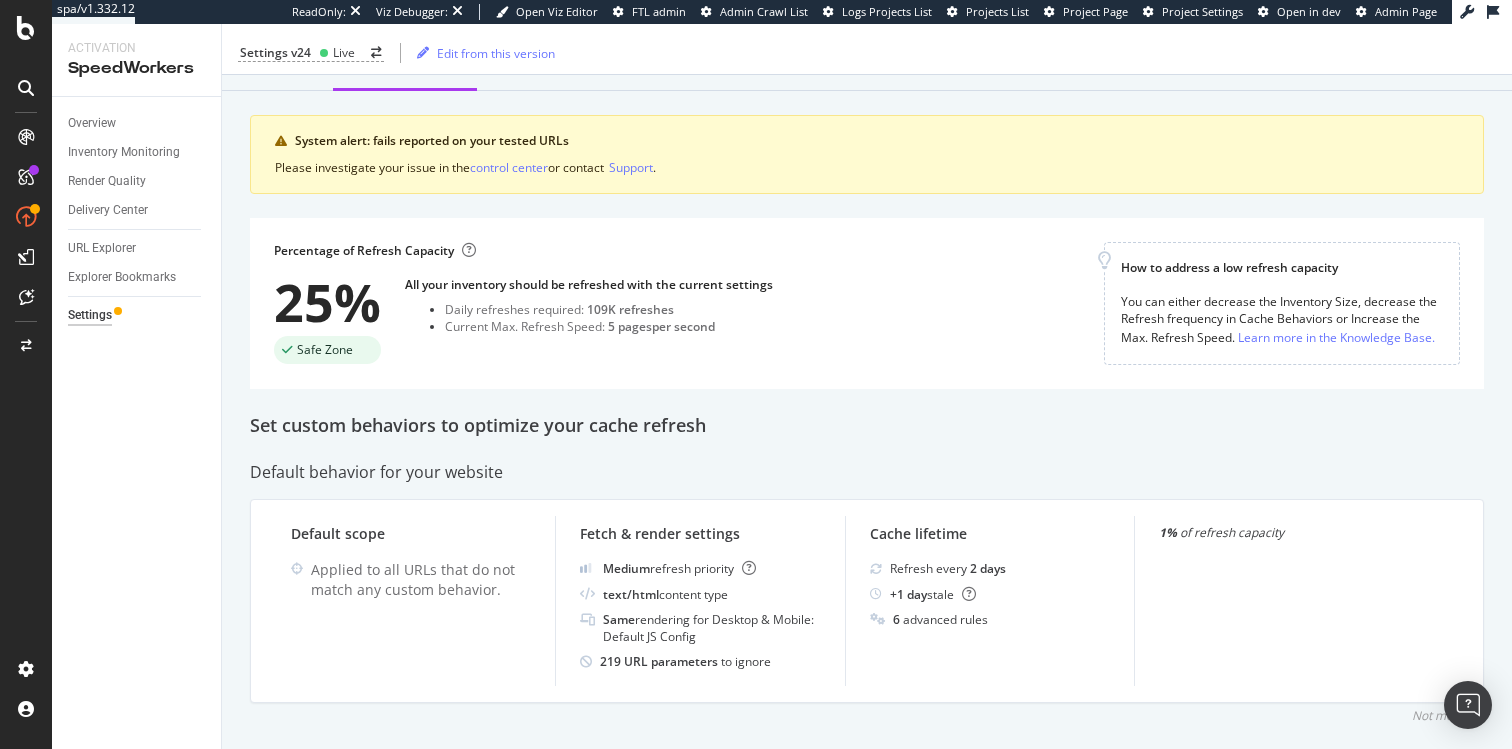 scroll, scrollTop: 0, scrollLeft: 0, axis: both 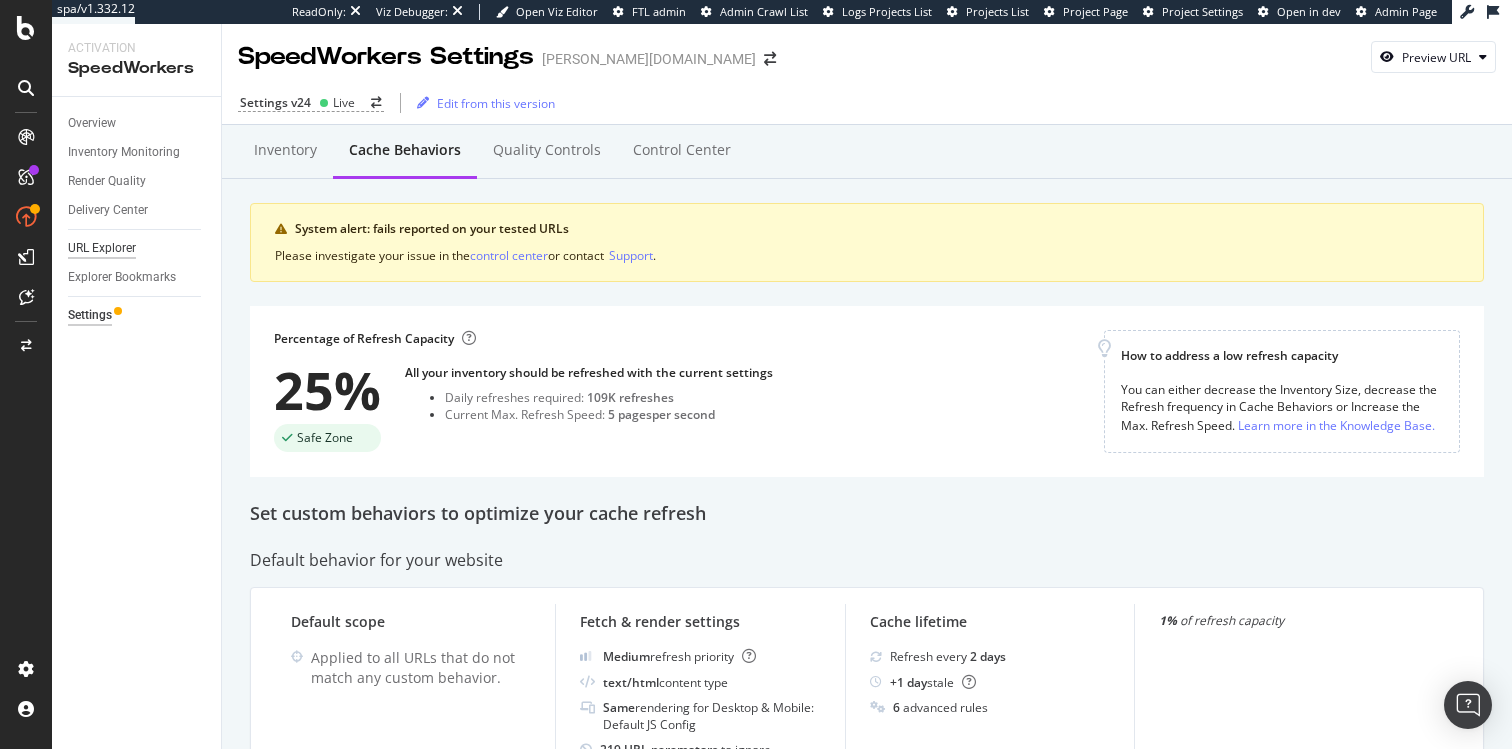click on "URL Explorer" at bounding box center [102, 248] 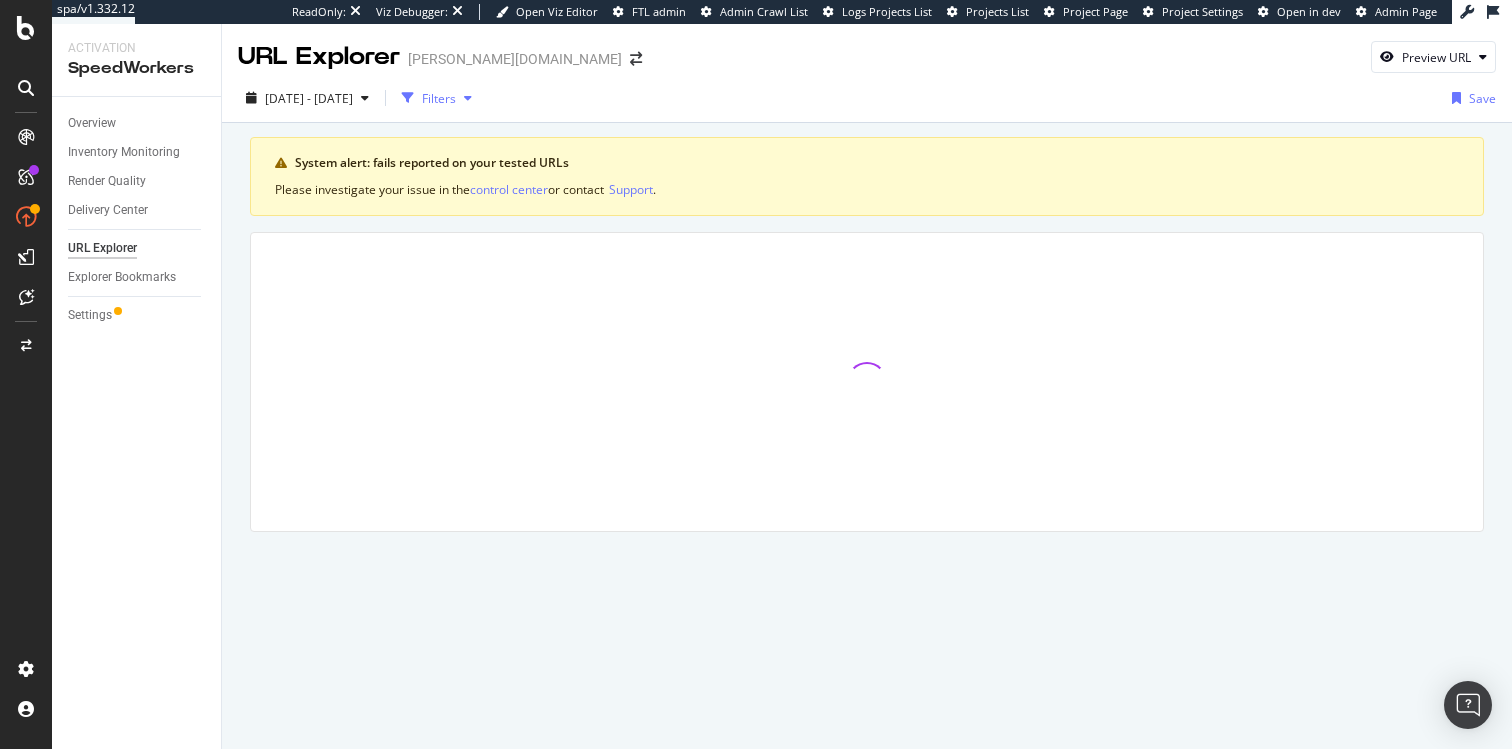 click on "Filters" at bounding box center [439, 98] 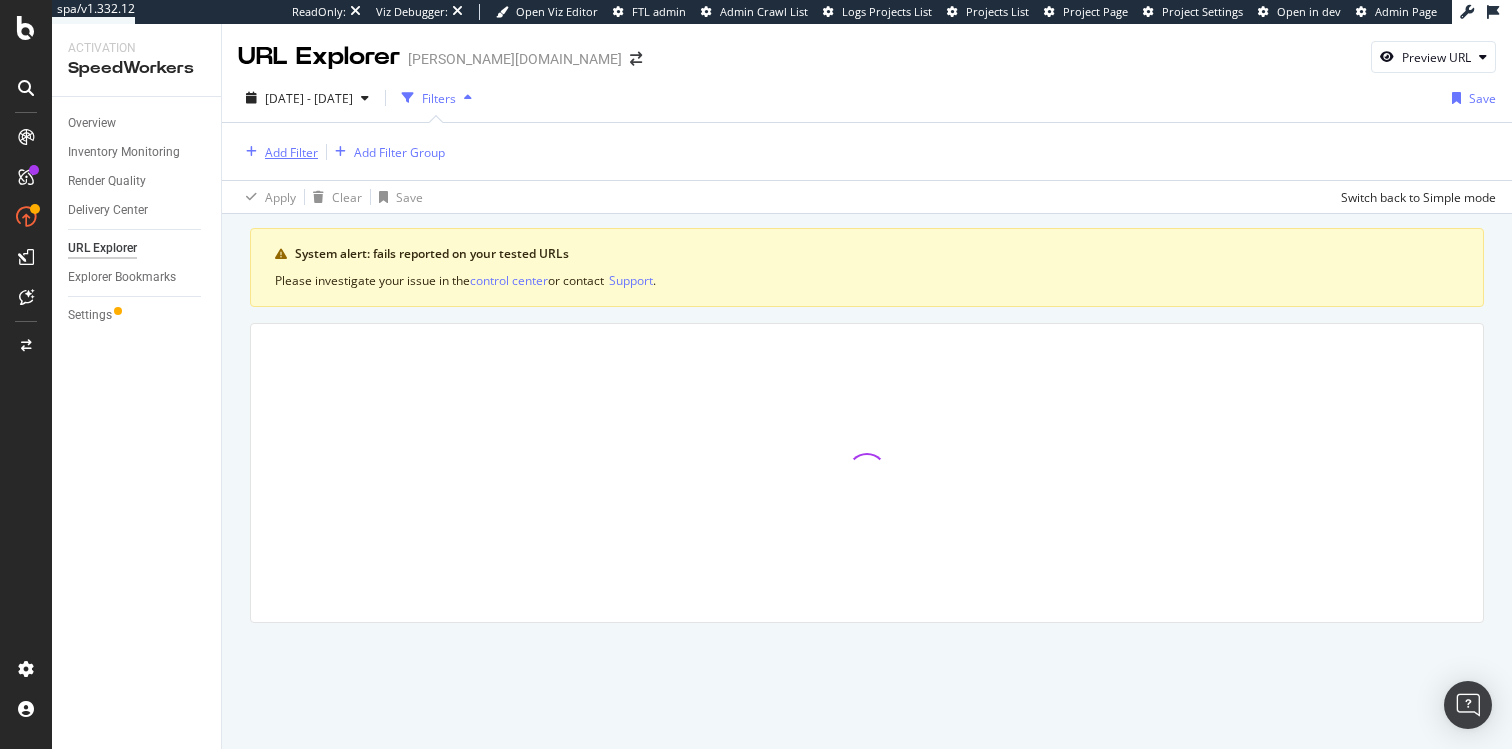 click on "Add Filter" at bounding box center (291, 152) 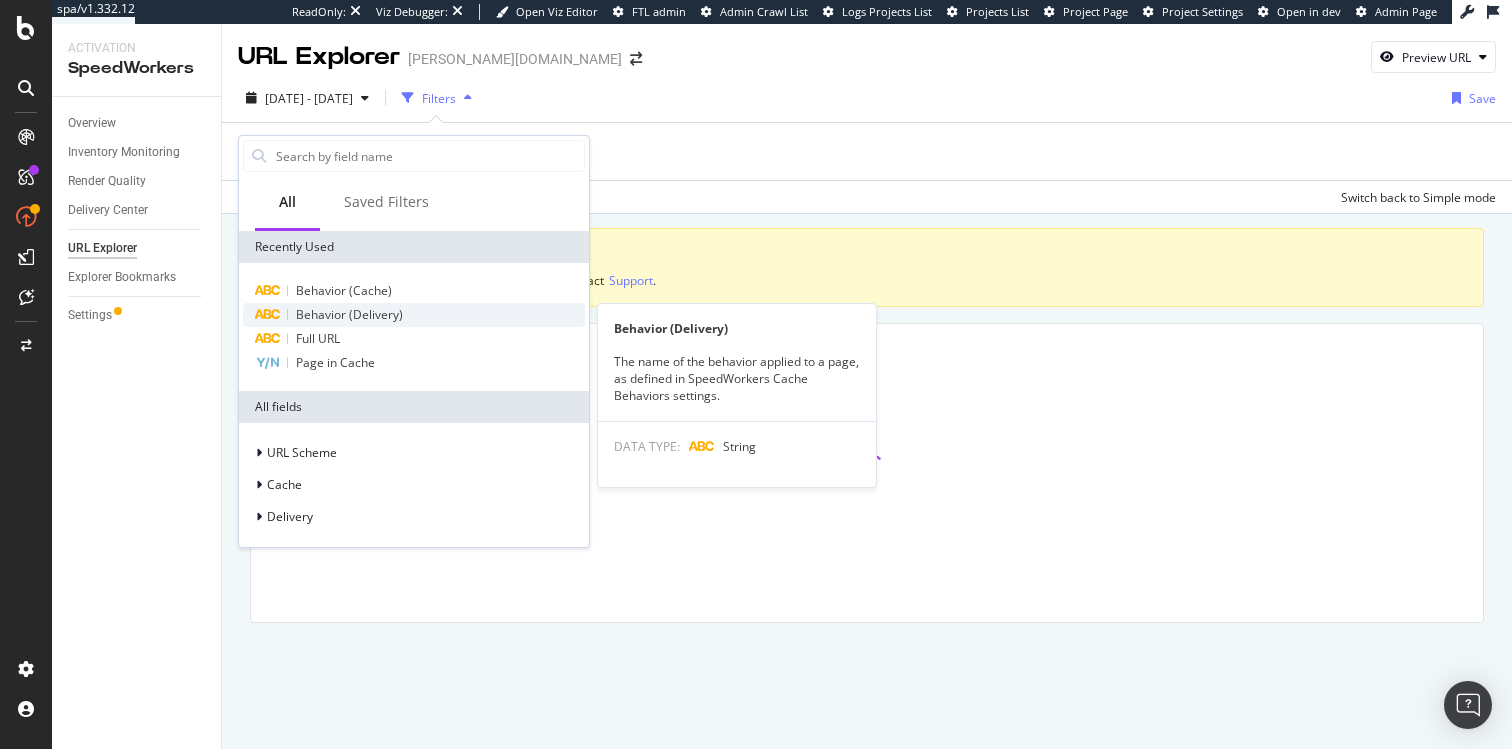 click on "Behavior (Delivery)" at bounding box center [349, 314] 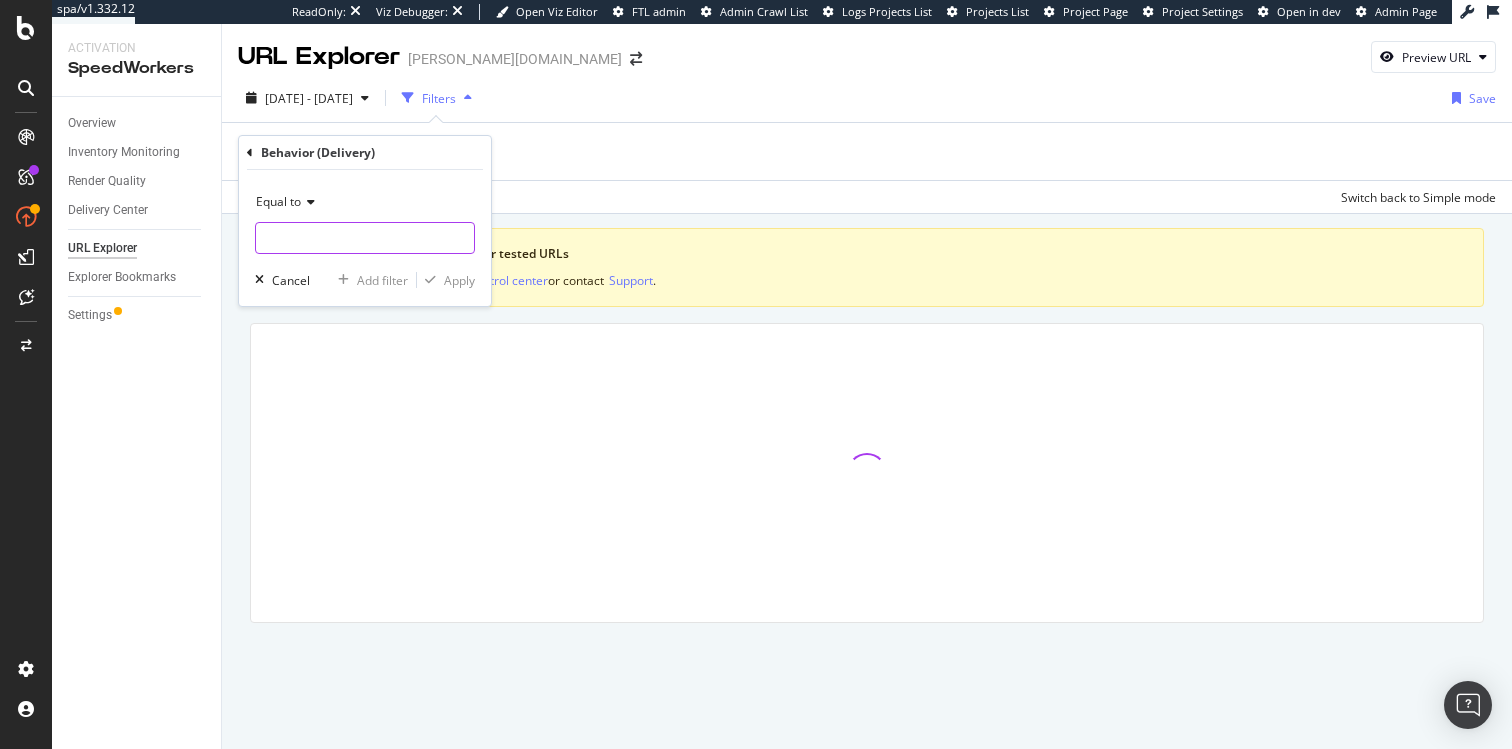 click at bounding box center (365, 238) 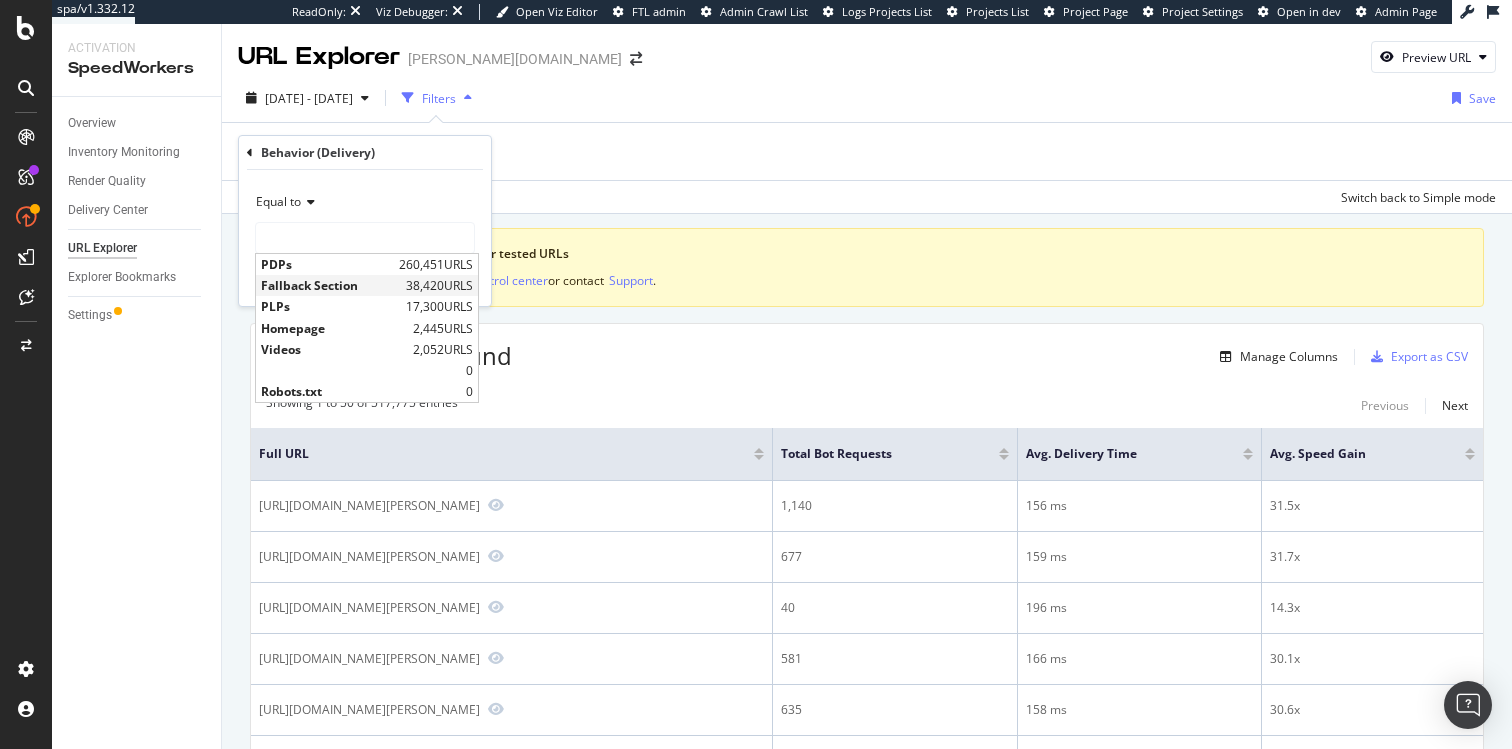 click on "Fallback Section" at bounding box center [331, 285] 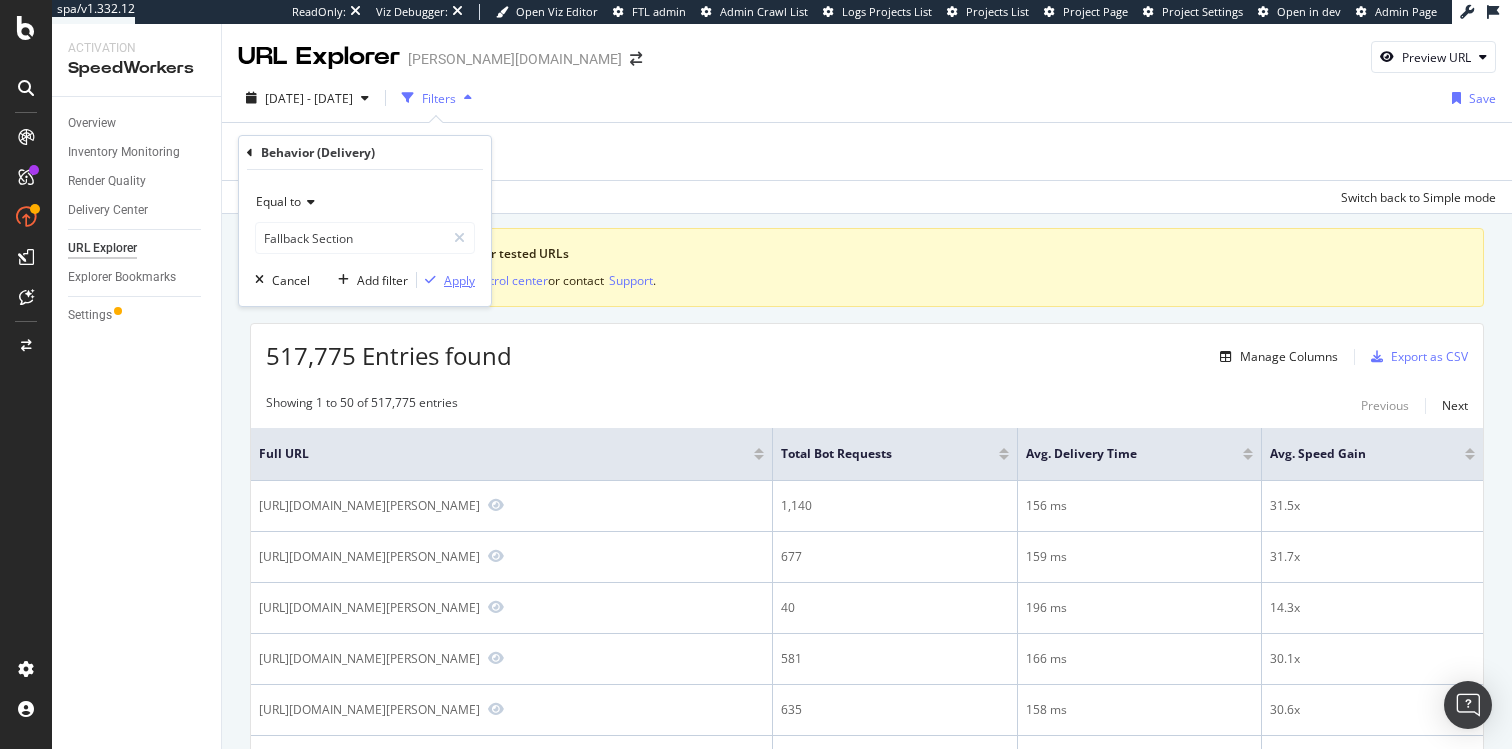click on "Apply" at bounding box center [459, 280] 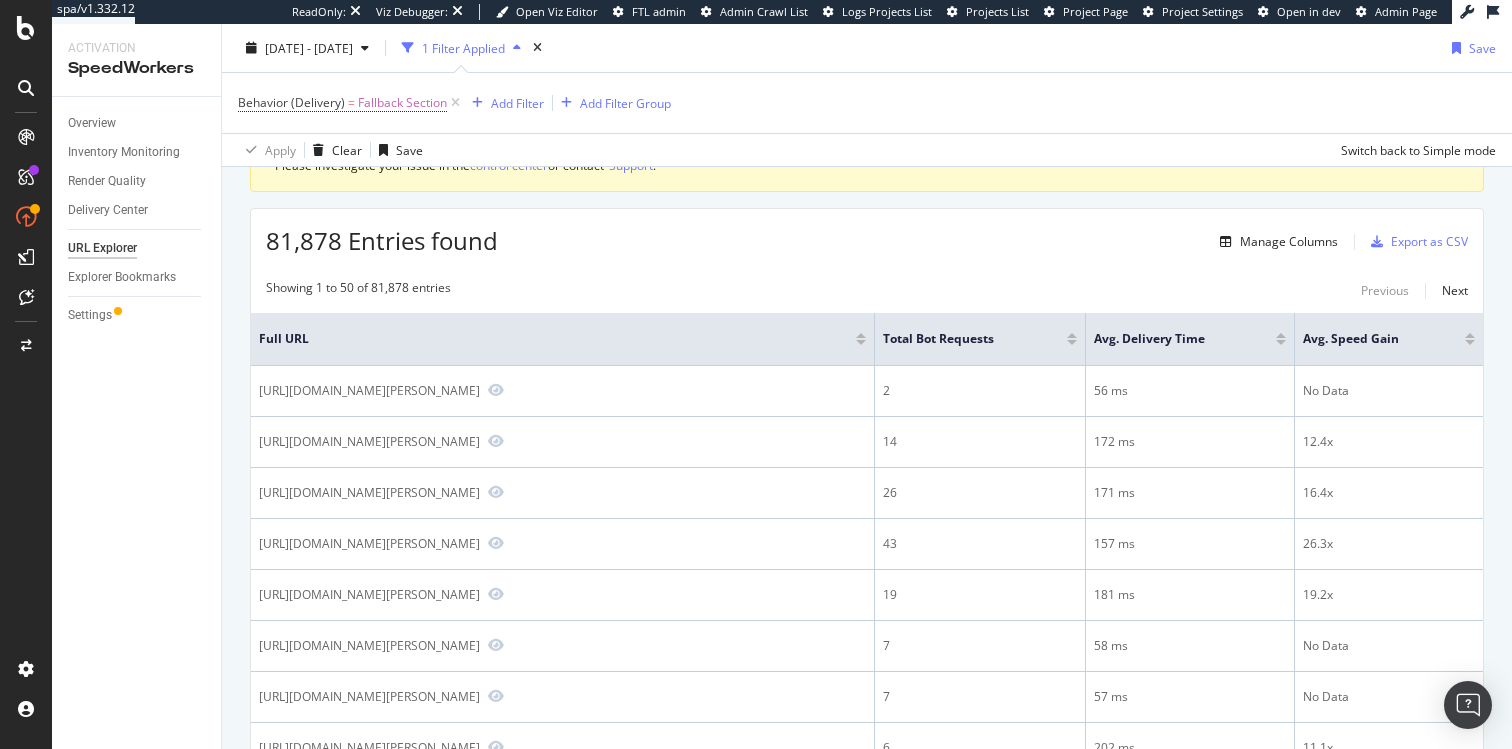 scroll, scrollTop: 78, scrollLeft: 0, axis: vertical 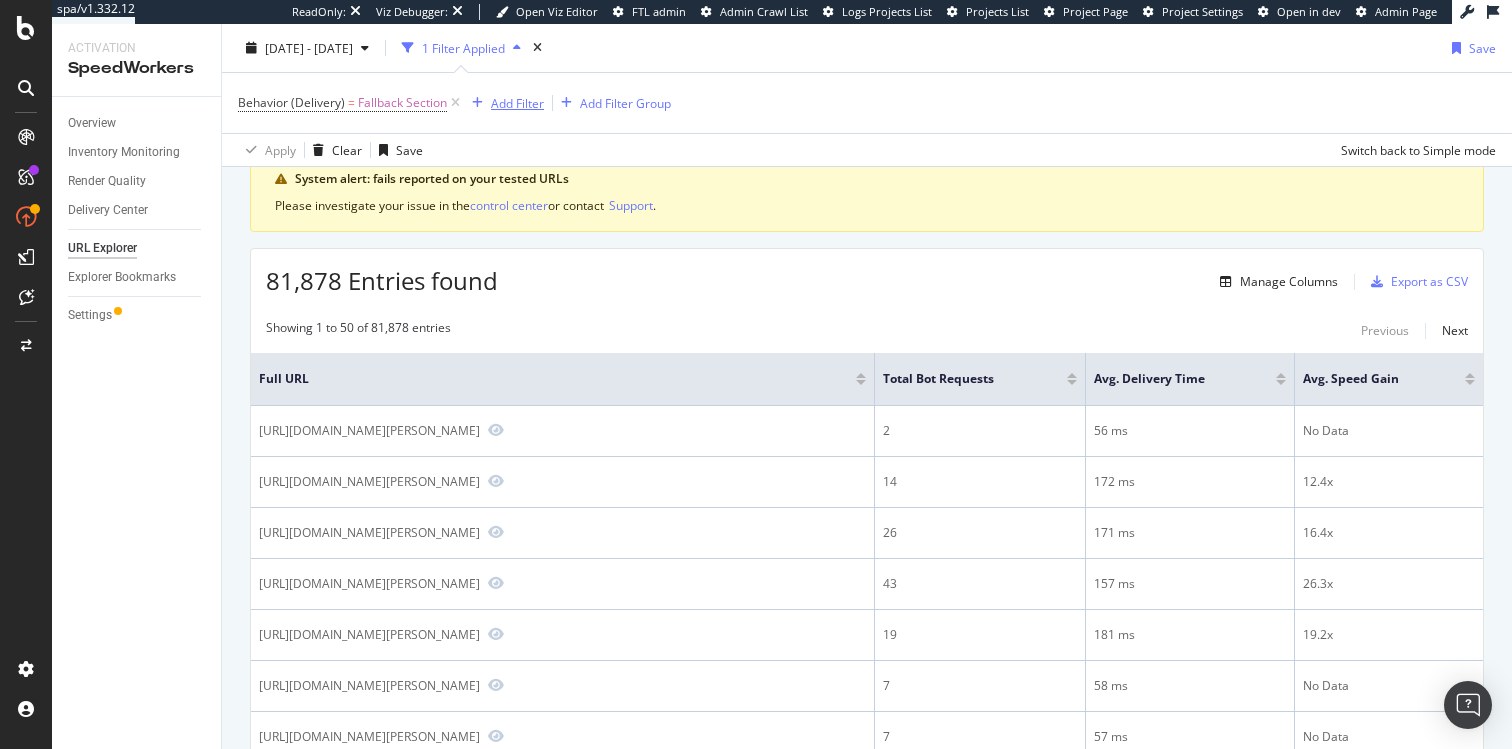 click on "Add Filter" at bounding box center (517, 102) 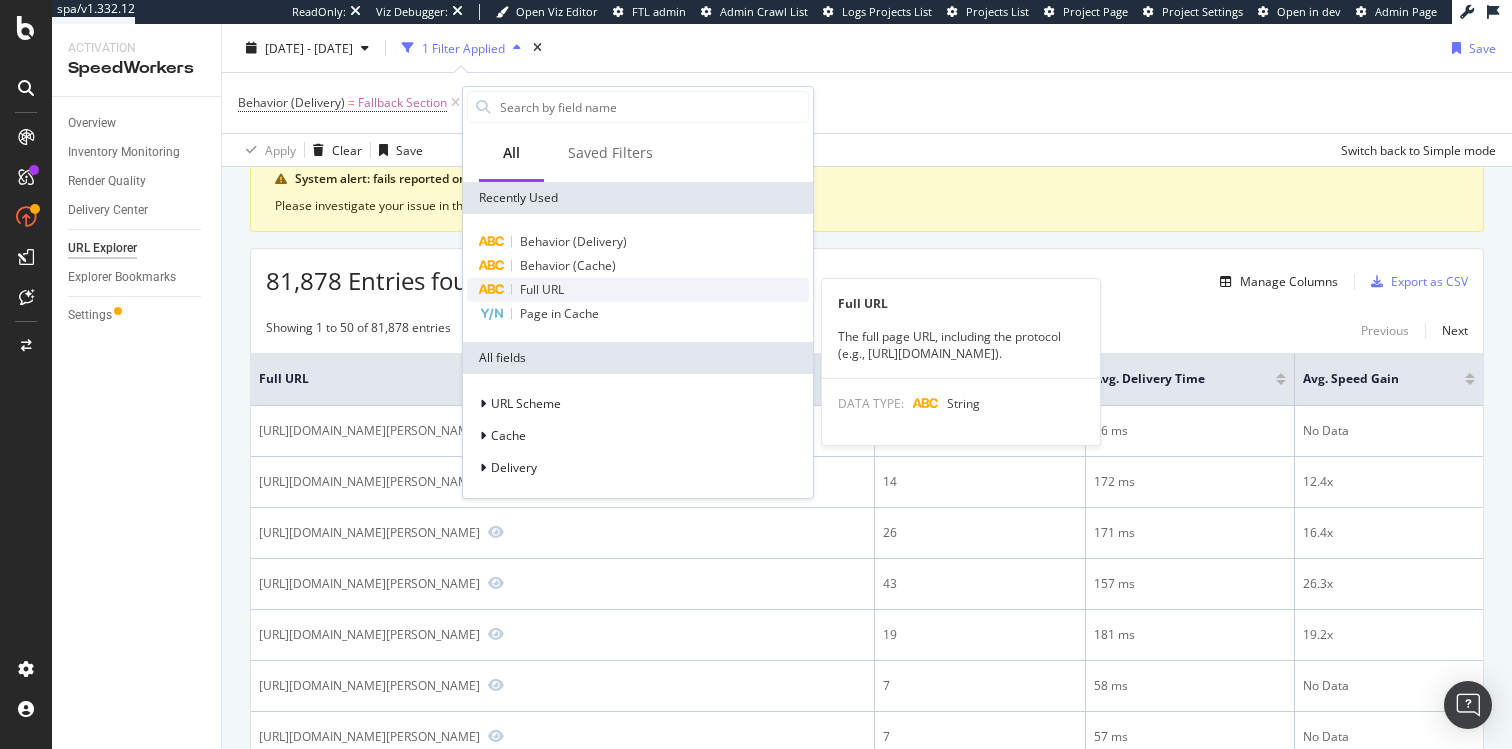 click on "Full URL" at bounding box center [542, 289] 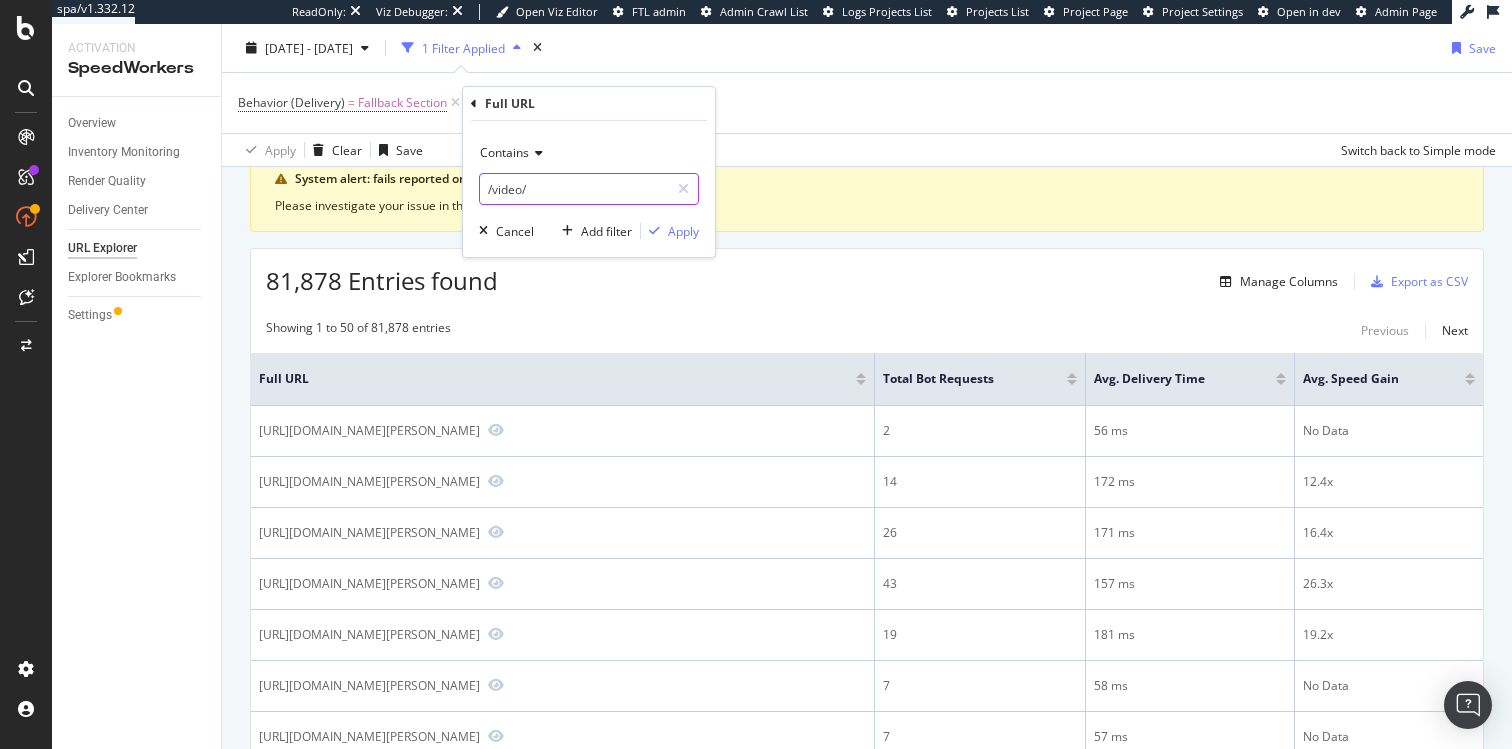 click on "/video/" at bounding box center (574, 189) 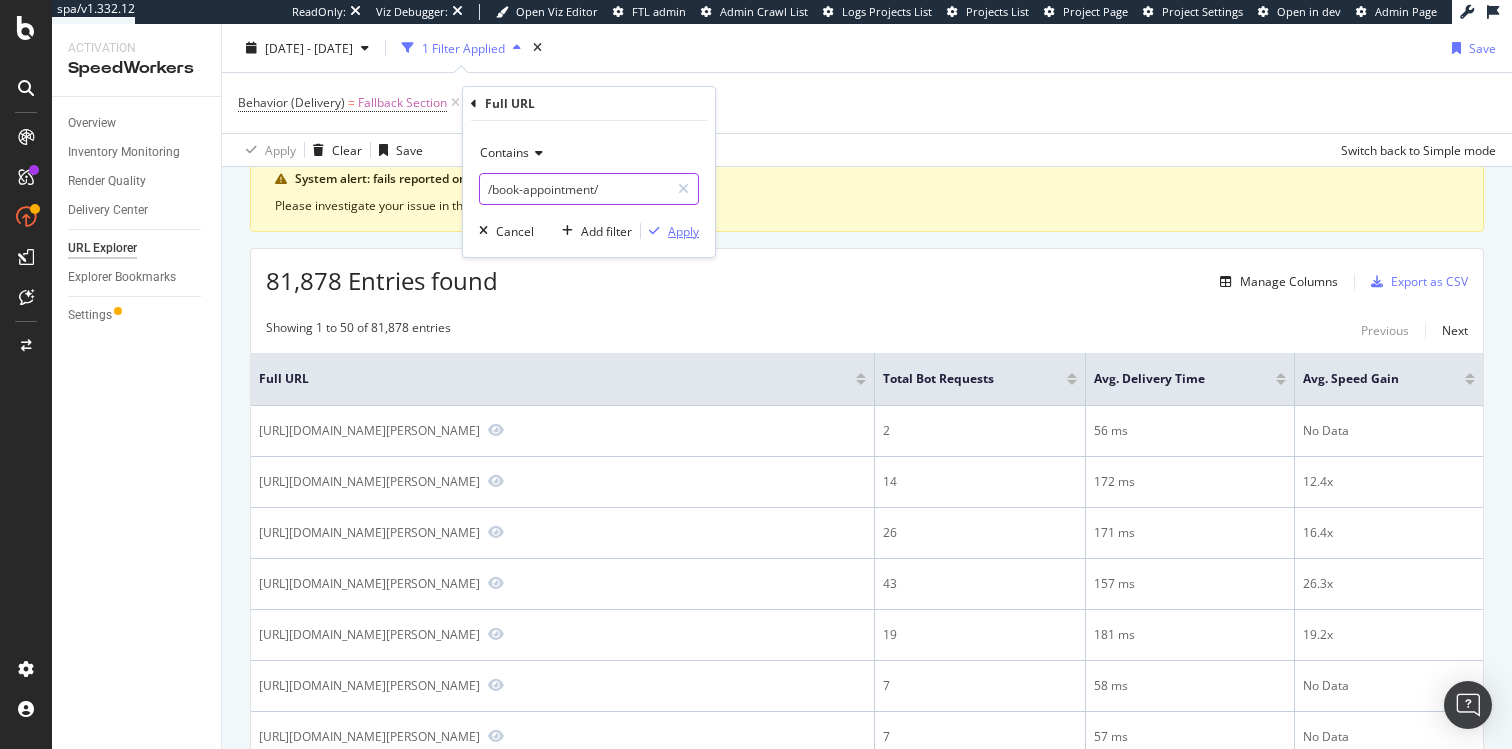 type on "/book-appointment/" 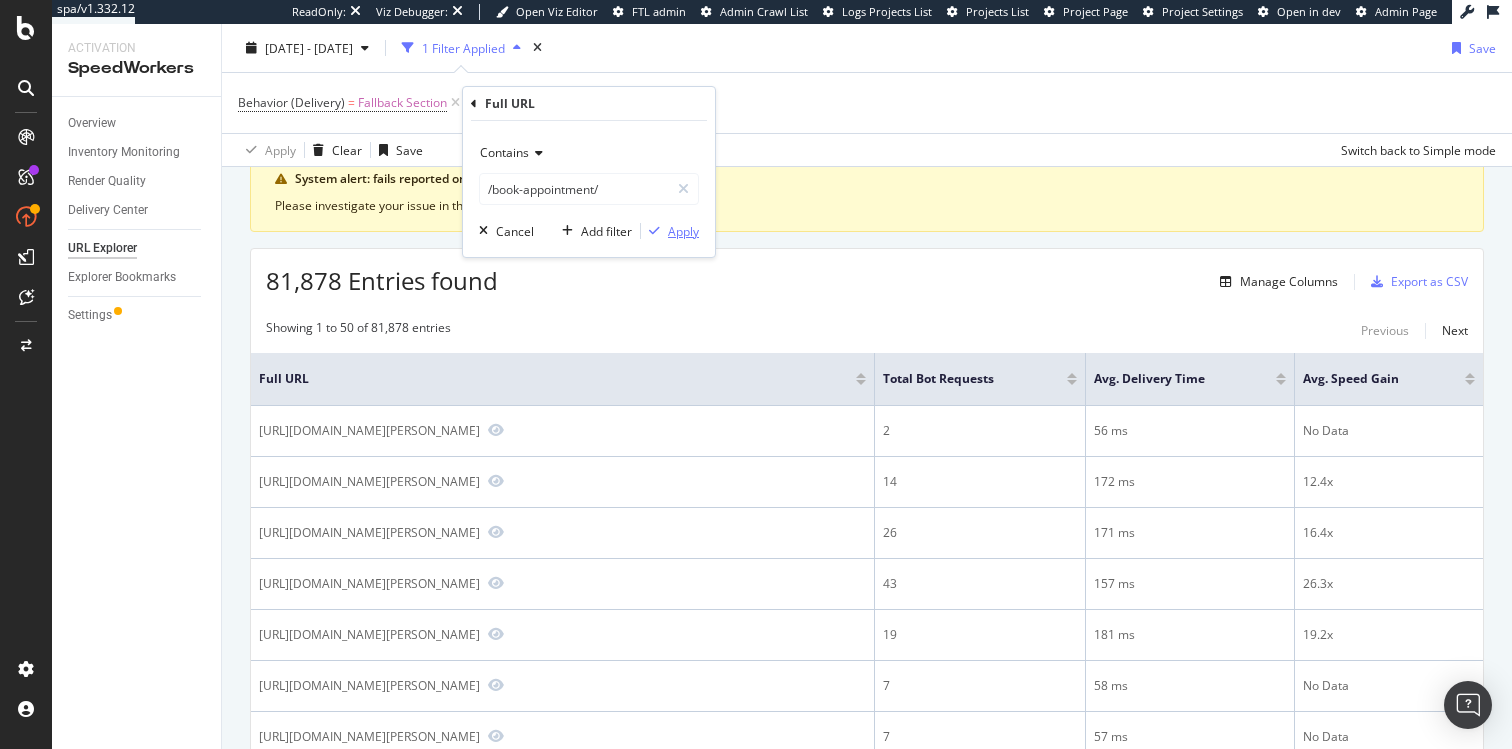 click on "Apply" at bounding box center (683, 231) 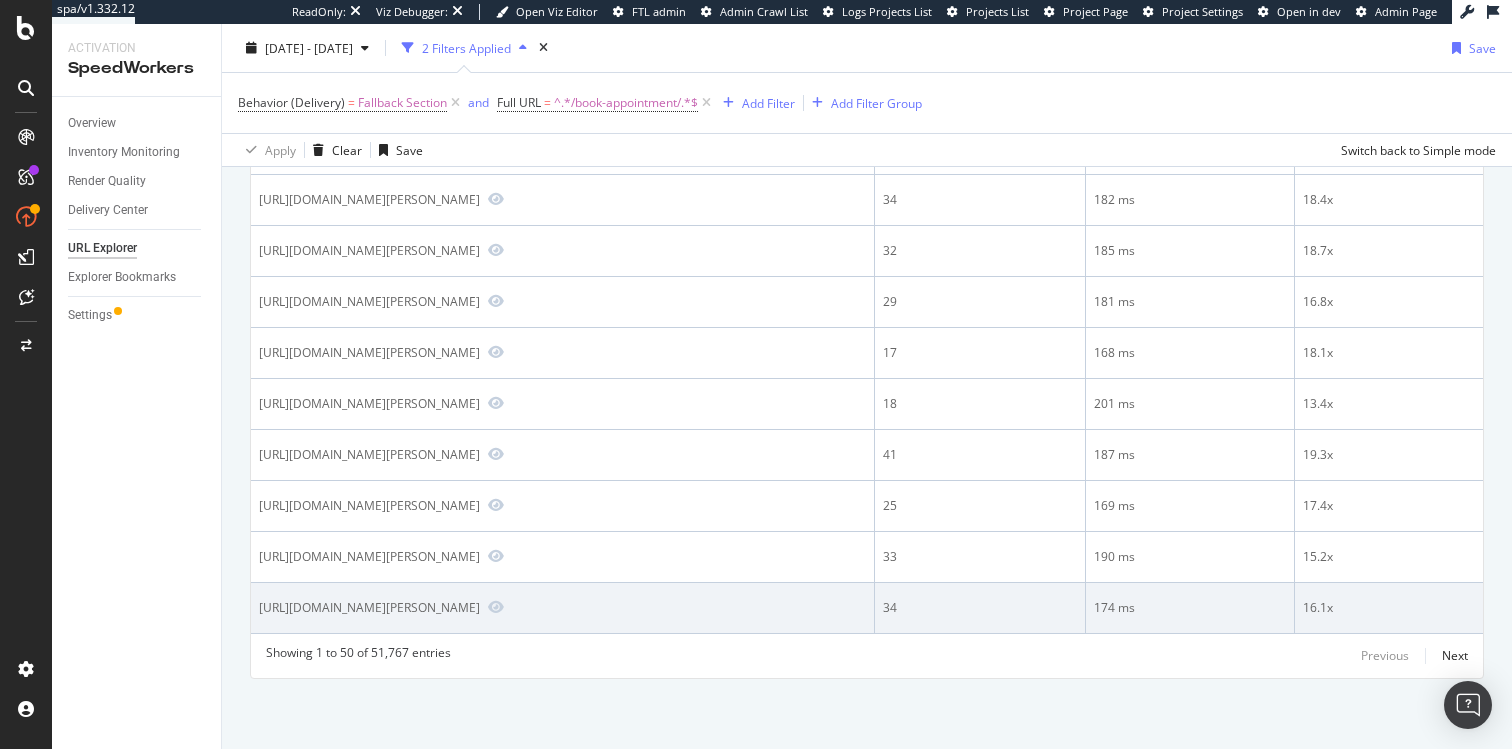 scroll, scrollTop: 9204, scrollLeft: 0, axis: vertical 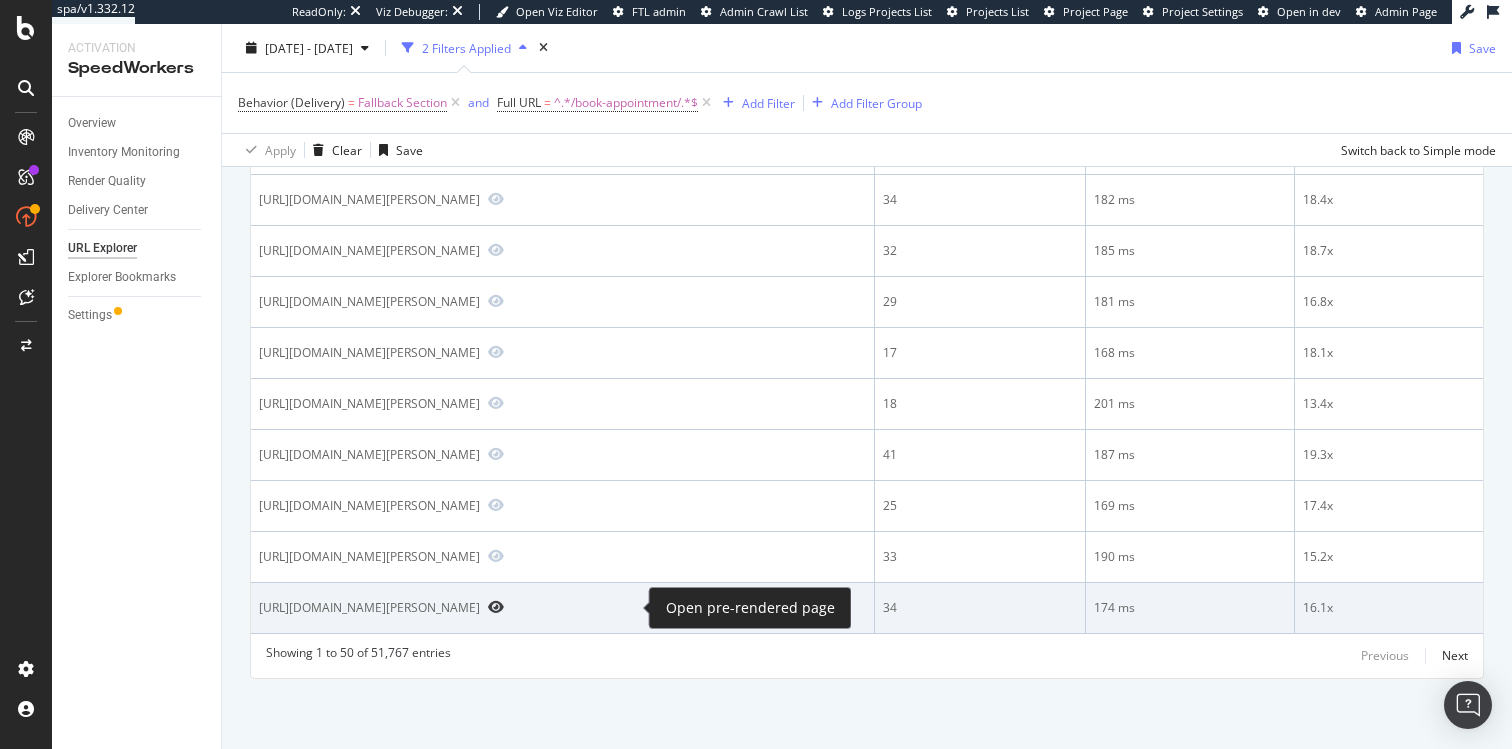click at bounding box center (496, 607) 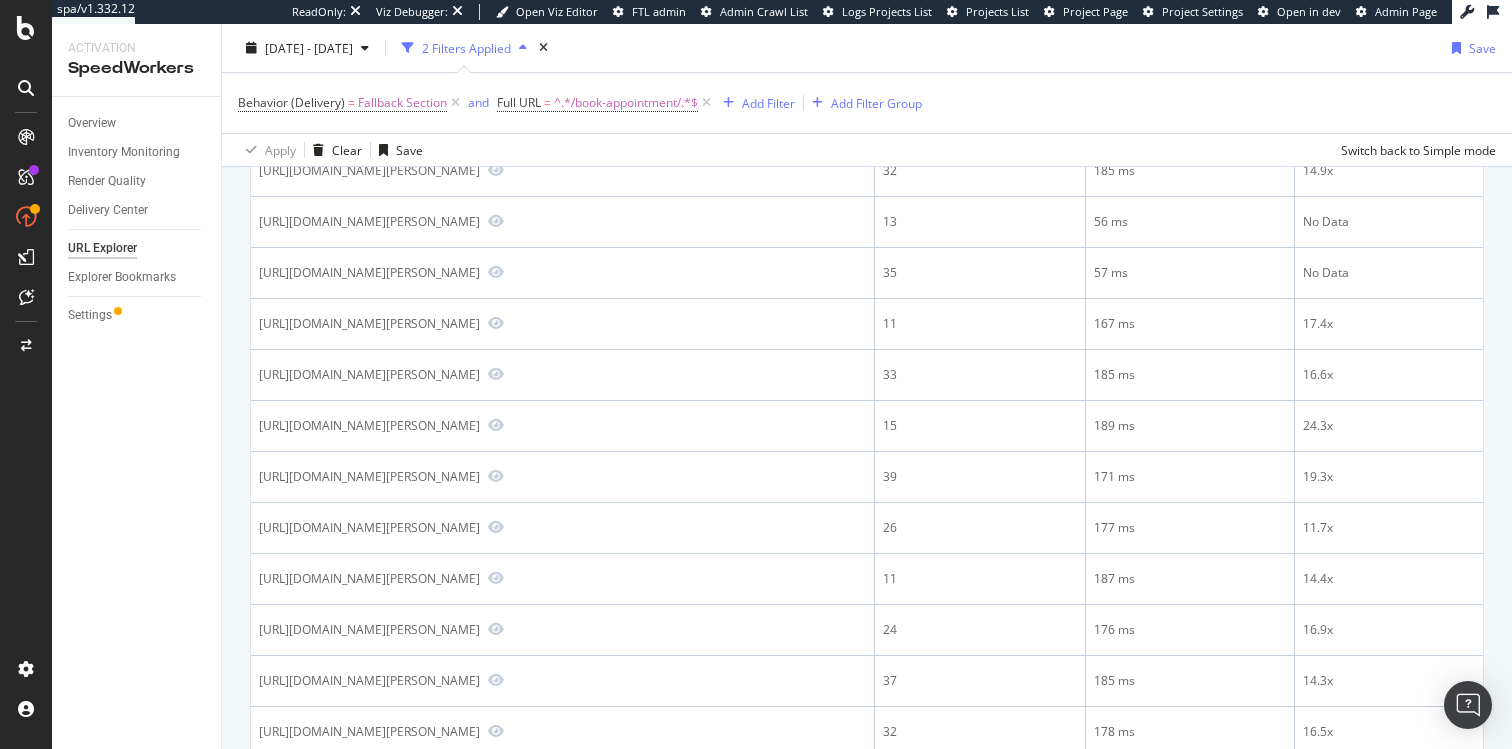 scroll, scrollTop: 764, scrollLeft: 0, axis: vertical 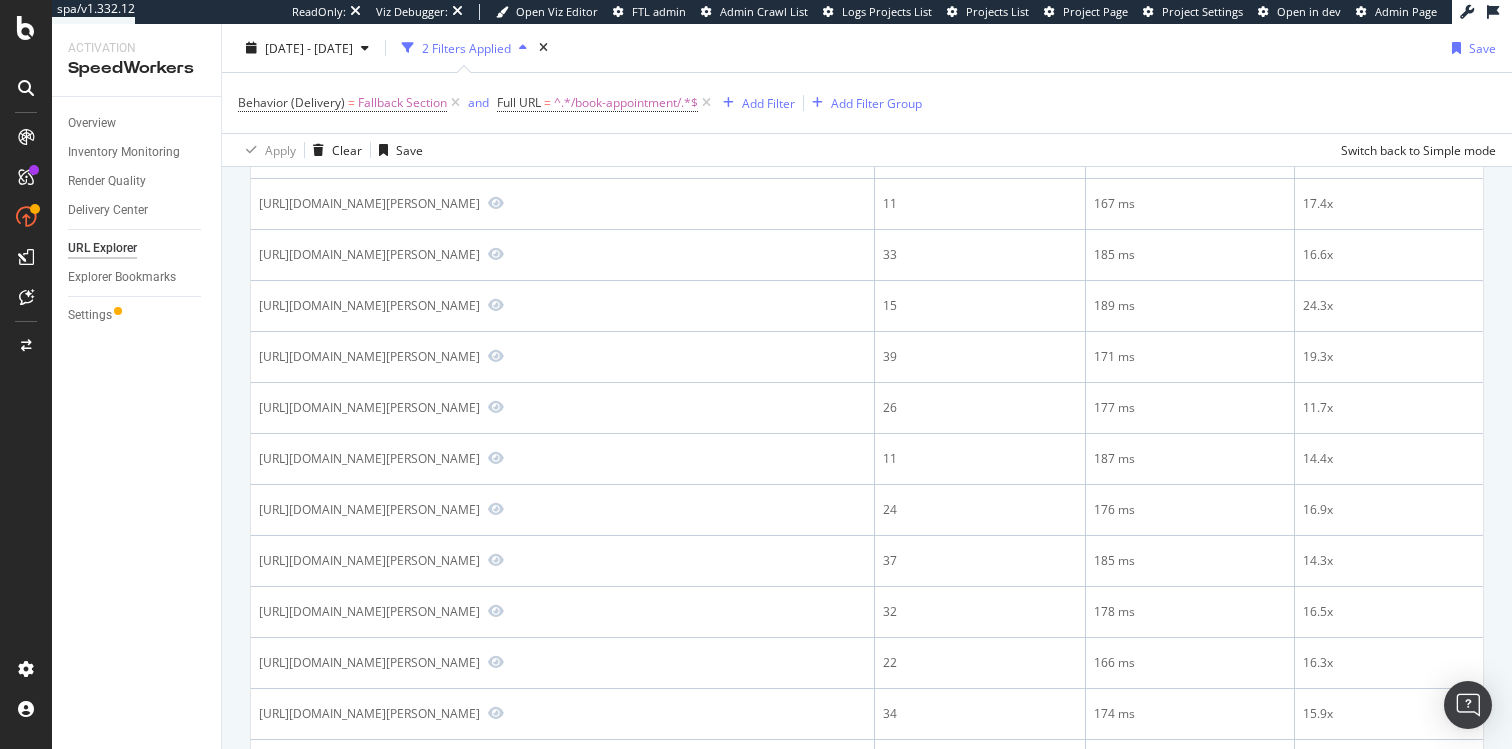drag, startPoint x: 510, startPoint y: 439, endPoint x: 544, endPoint y: 283, distance: 159.66214 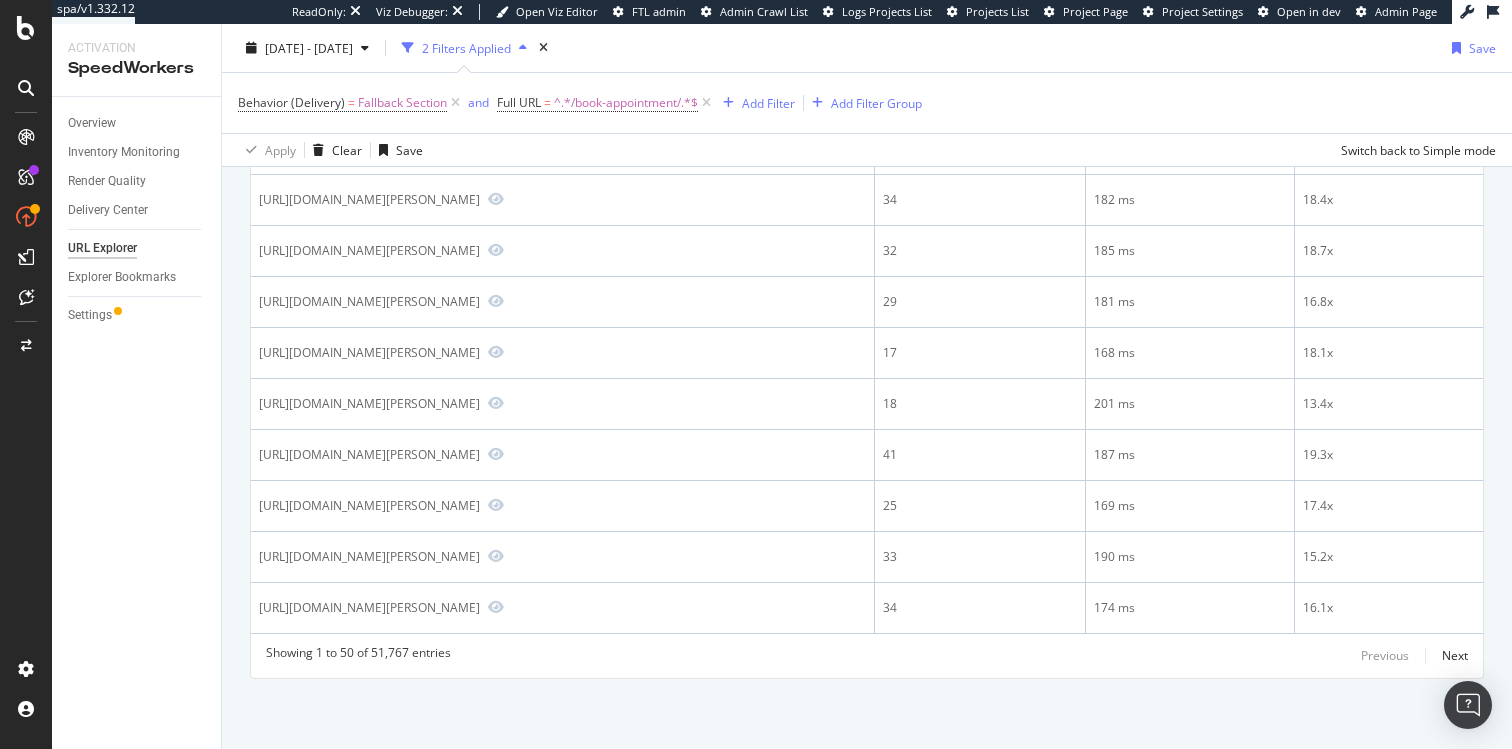 scroll, scrollTop: 5408, scrollLeft: 0, axis: vertical 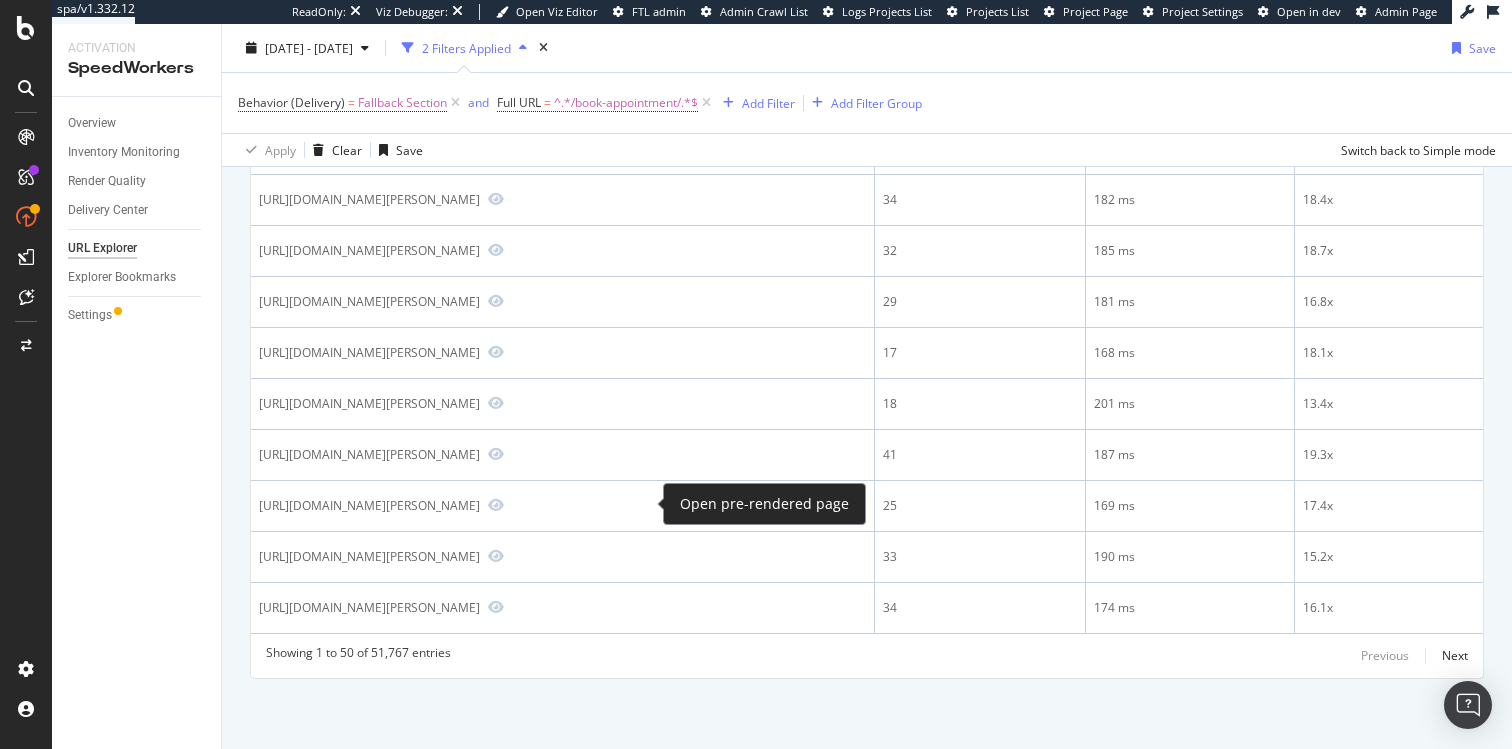 click at bounding box center [496, -413] 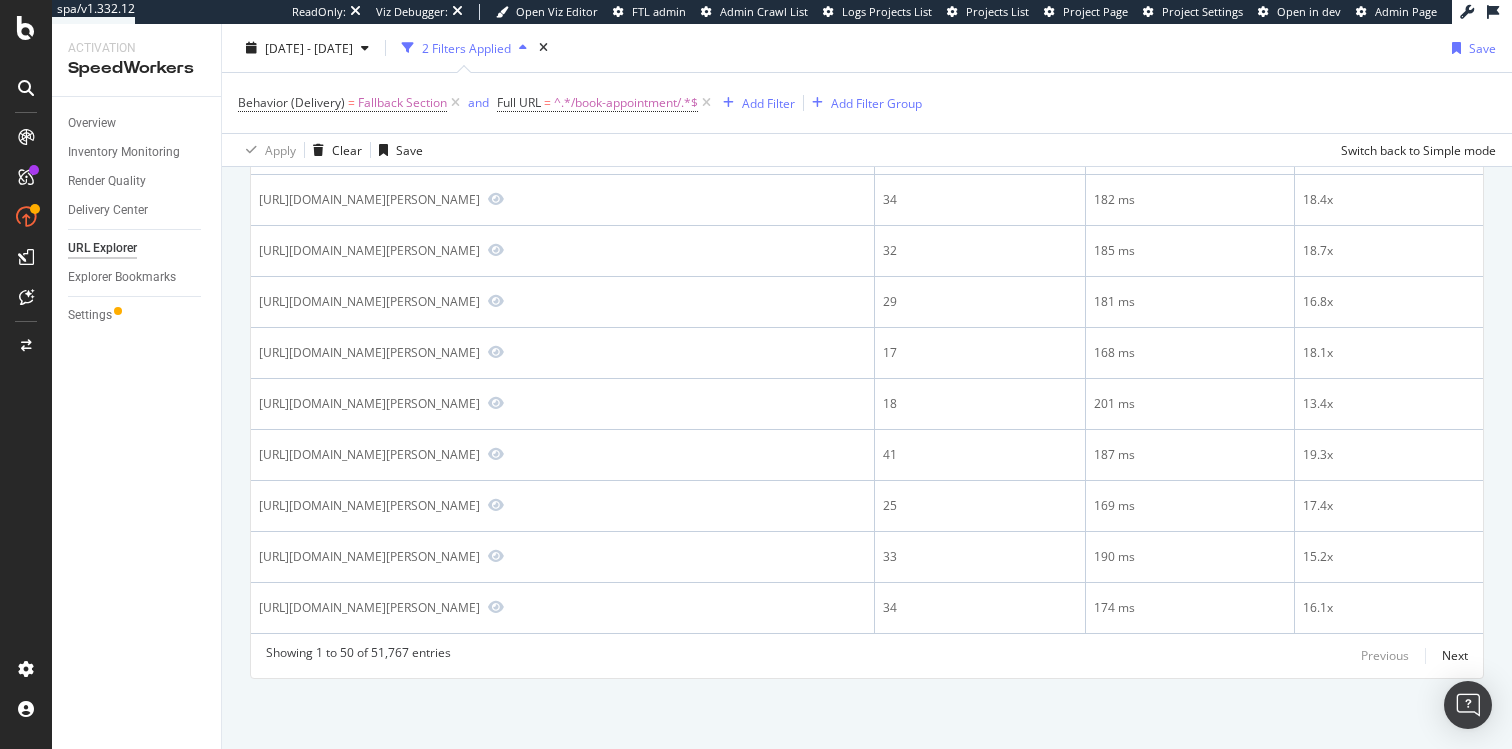 scroll, scrollTop: 6844, scrollLeft: 0, axis: vertical 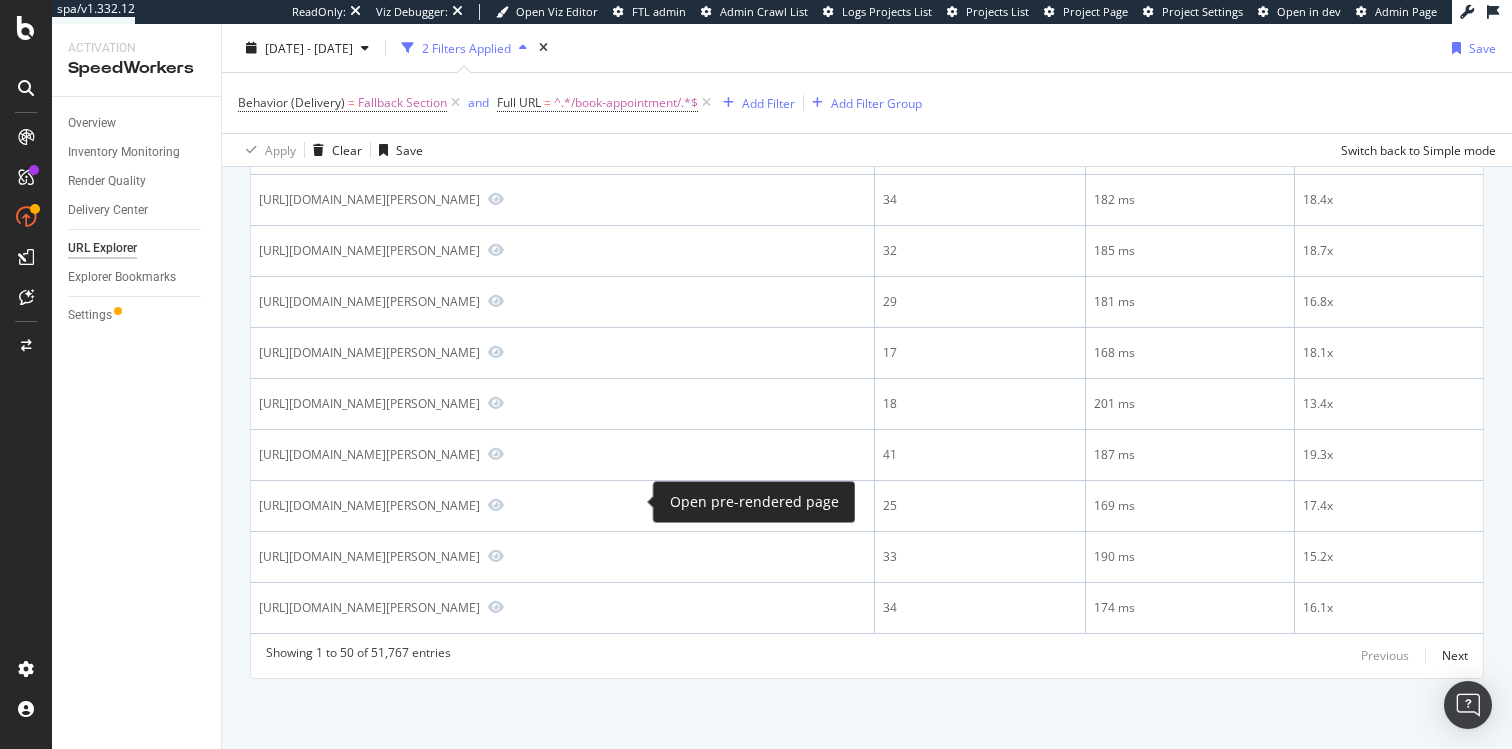 click at bounding box center (496, -5) 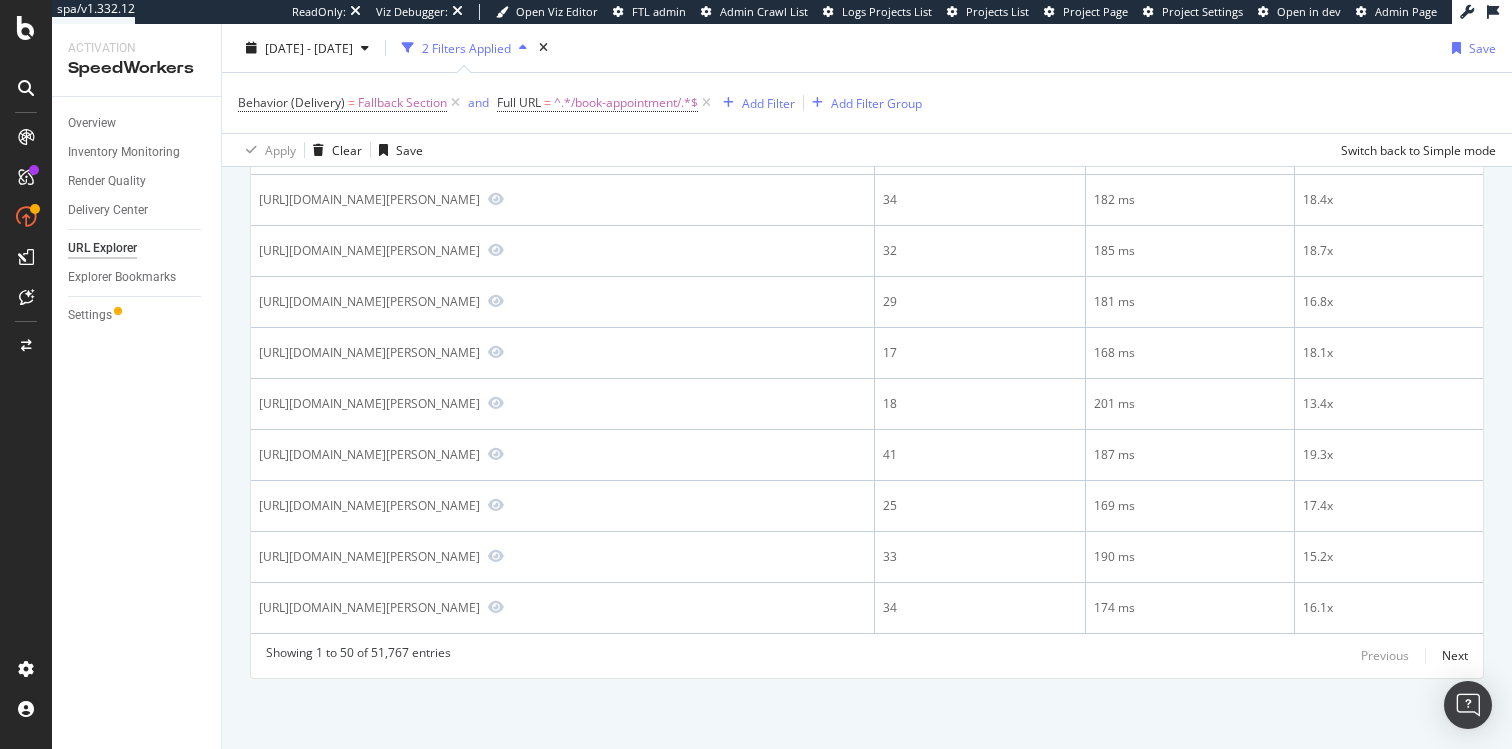 scroll, scrollTop: 6530, scrollLeft: 0, axis: vertical 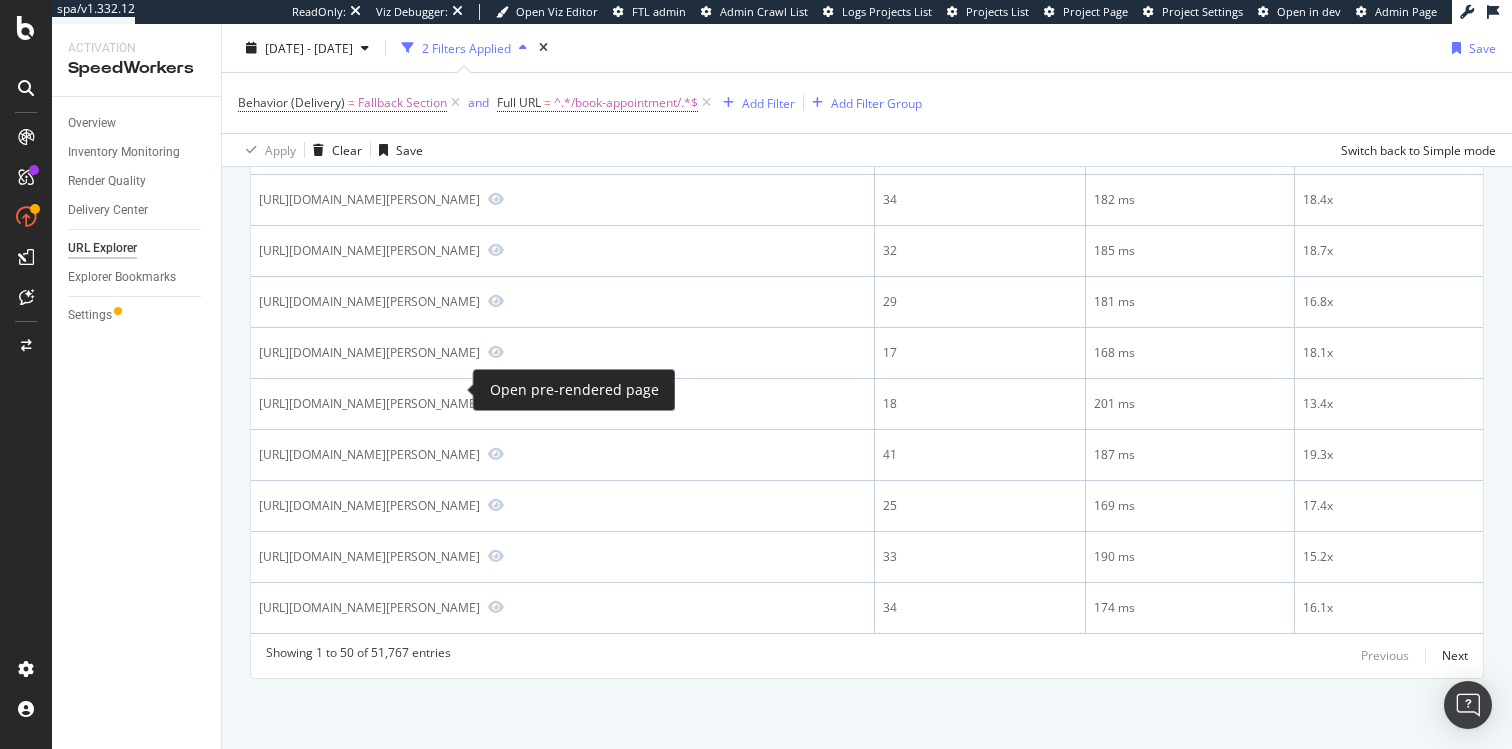 click at bounding box center (496, -107) 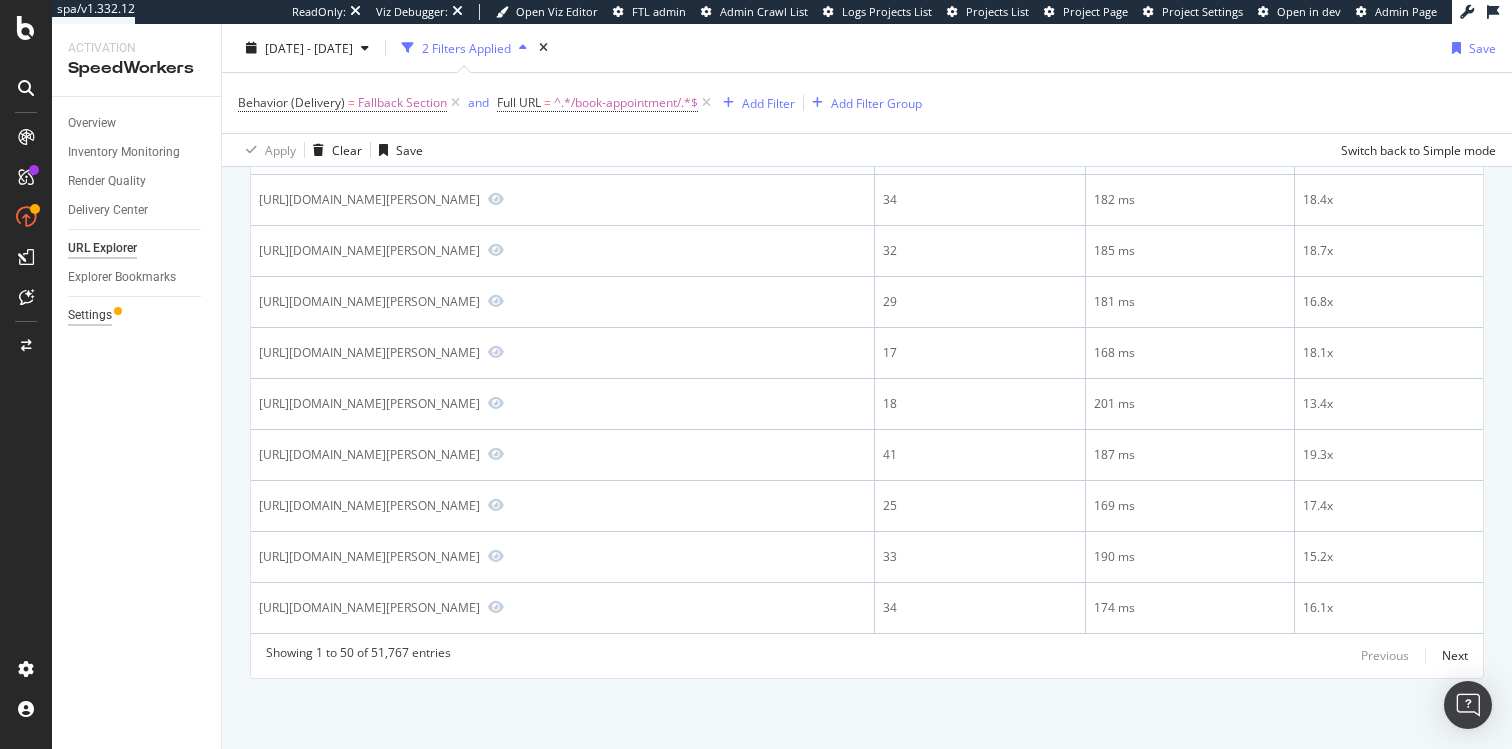 click on "Settings" at bounding box center (90, 315) 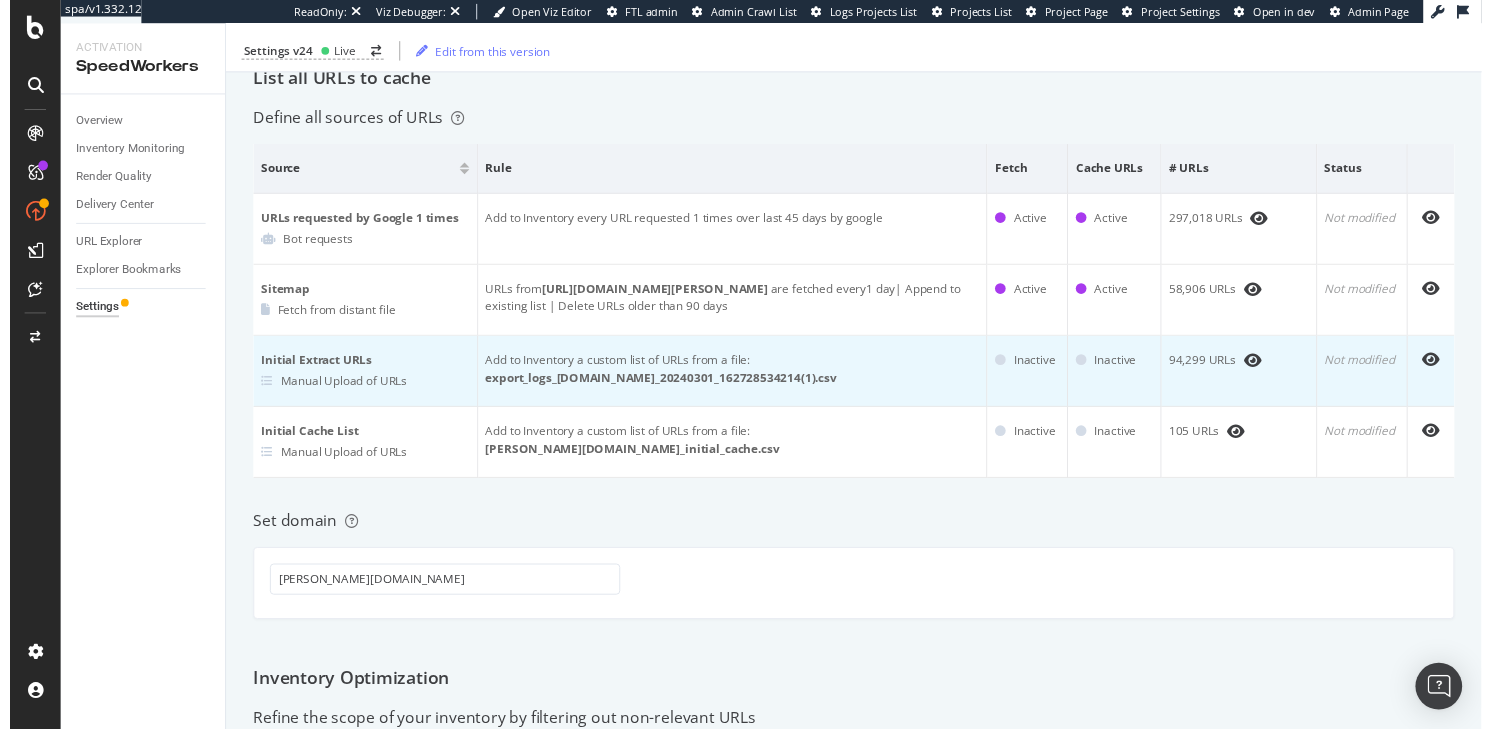 scroll, scrollTop: 264, scrollLeft: 0, axis: vertical 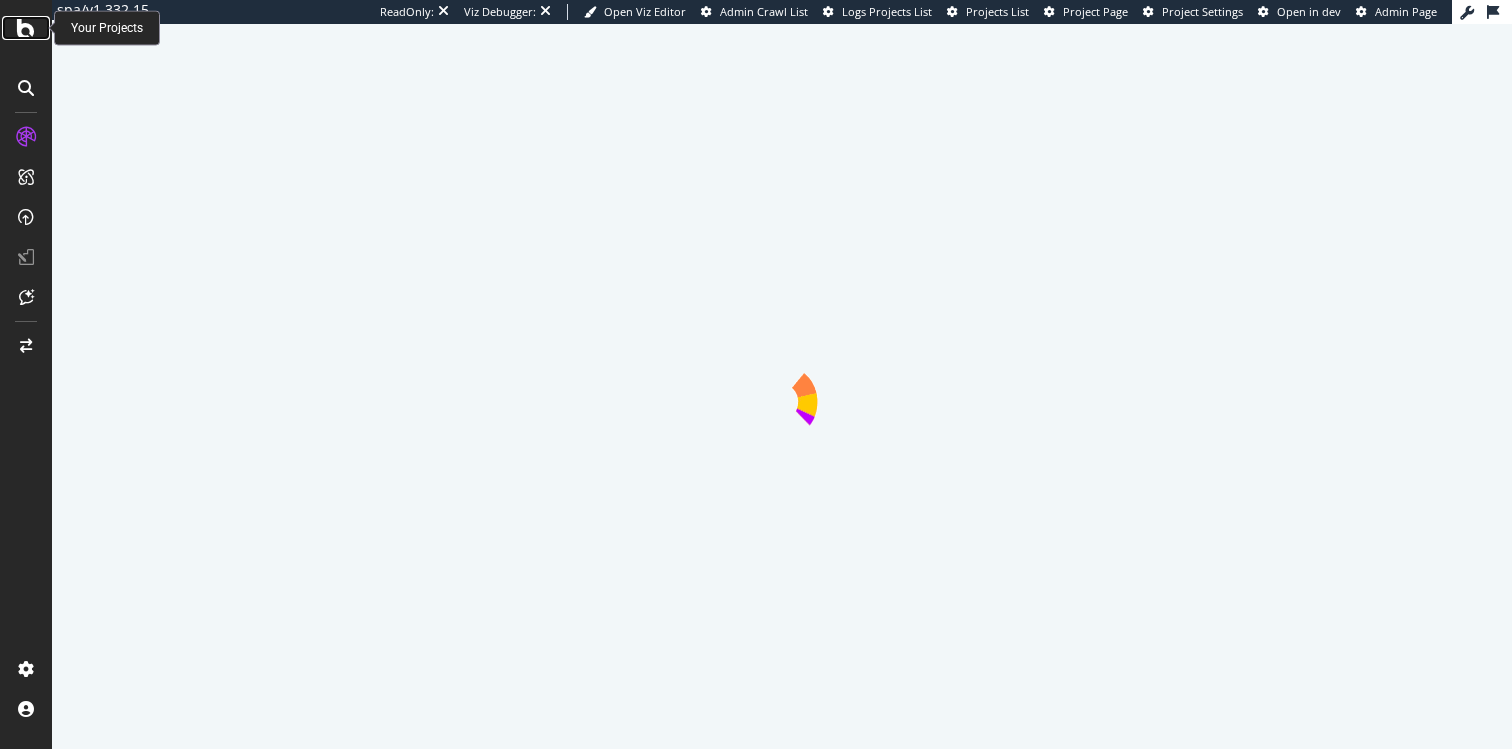 click at bounding box center (26, 28) 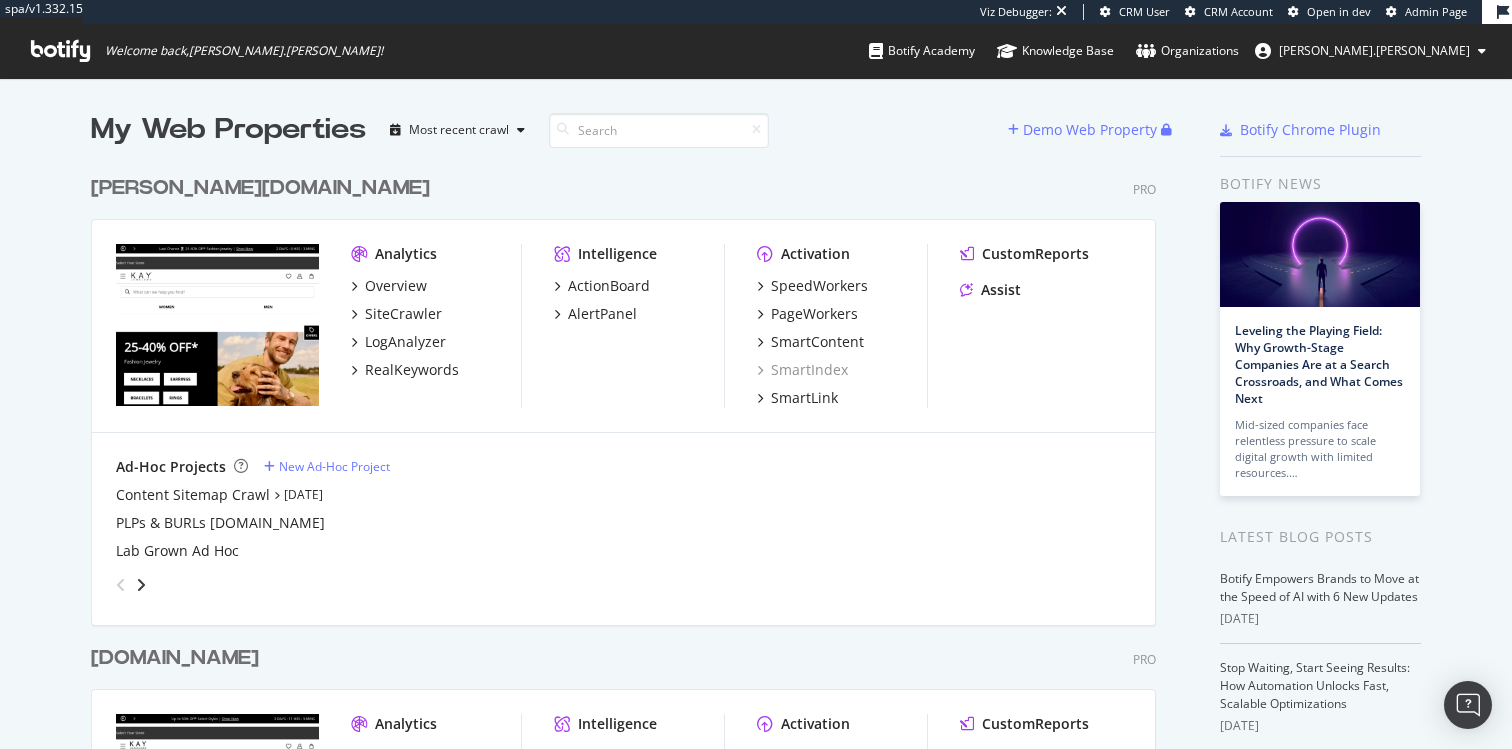 scroll, scrollTop: 1, scrollLeft: 1, axis: both 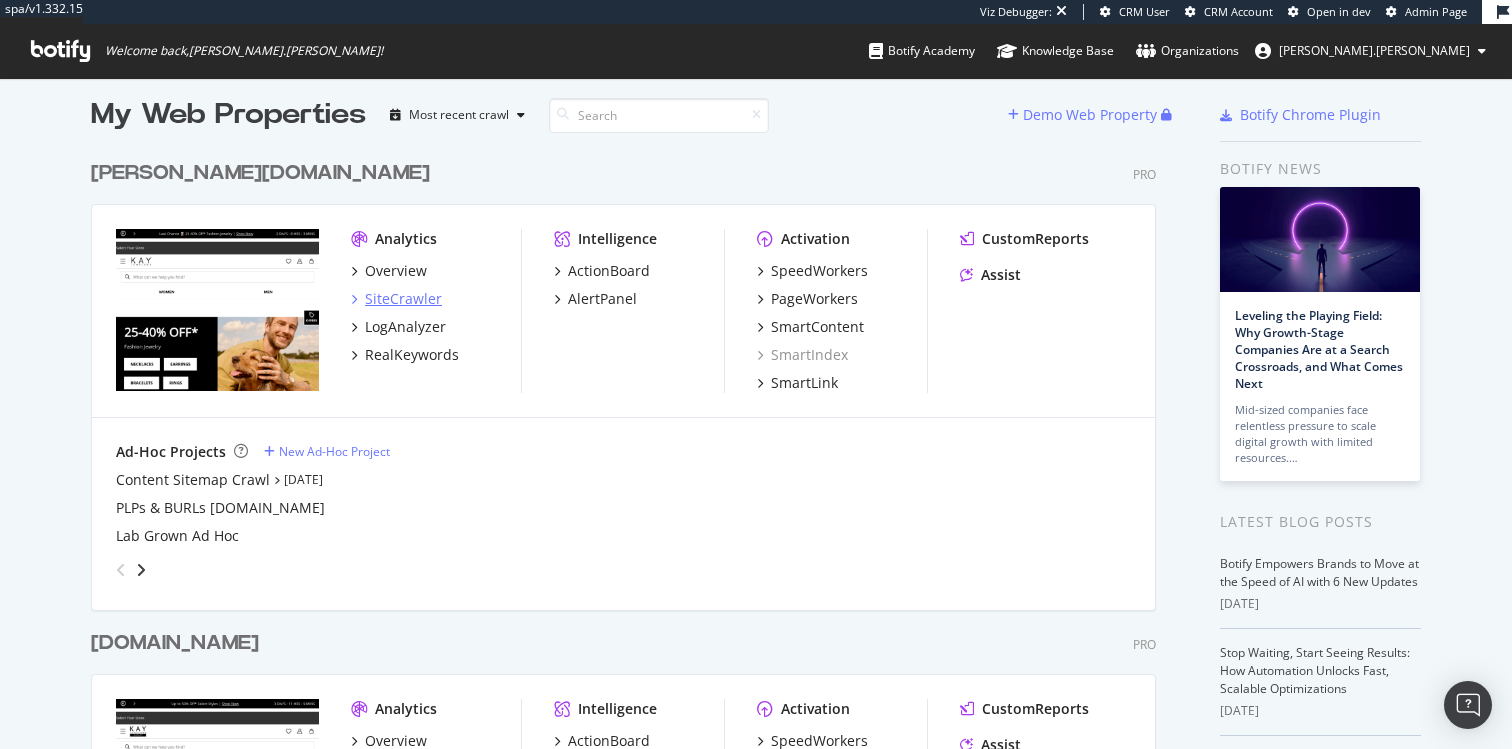 click on "SiteCrawler" at bounding box center [403, 299] 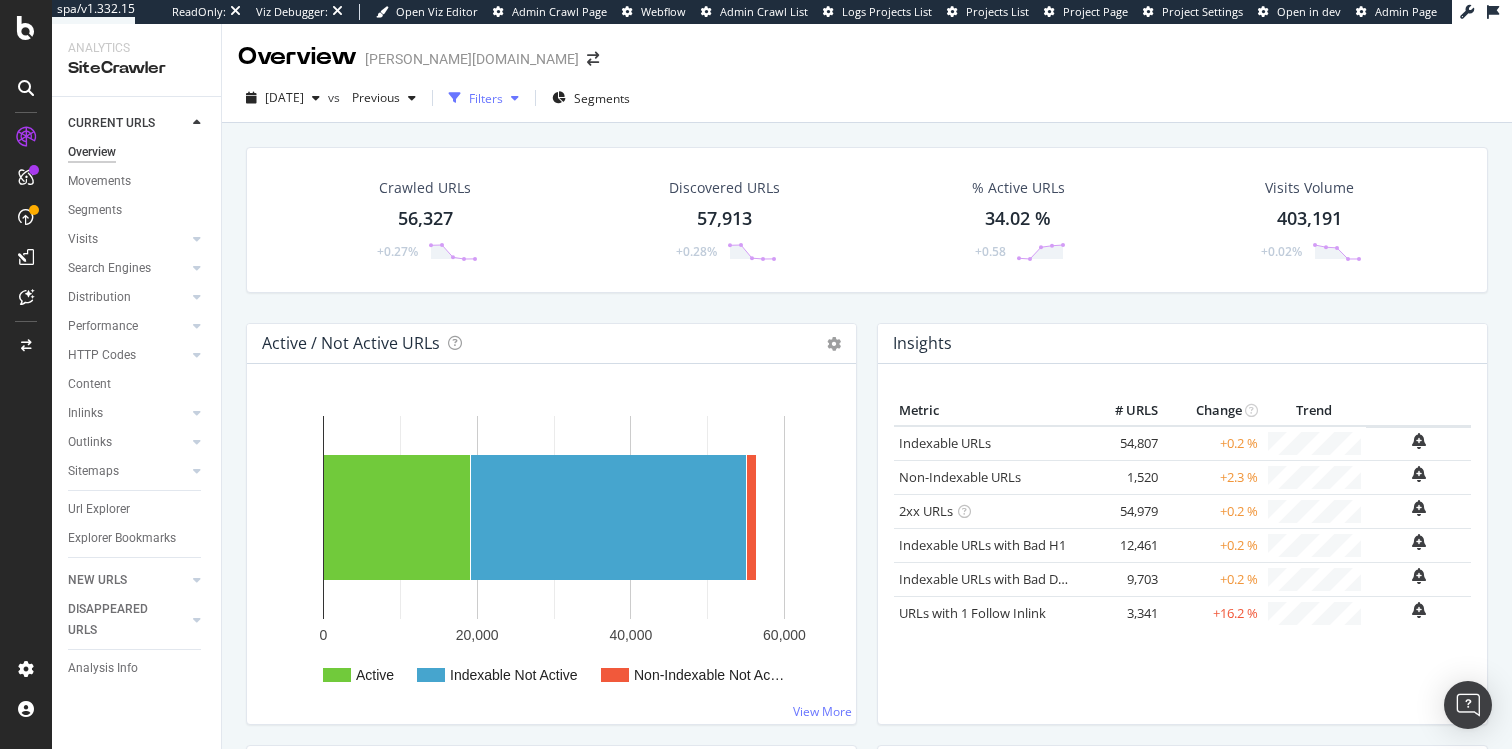 click on "Filters" at bounding box center [486, 98] 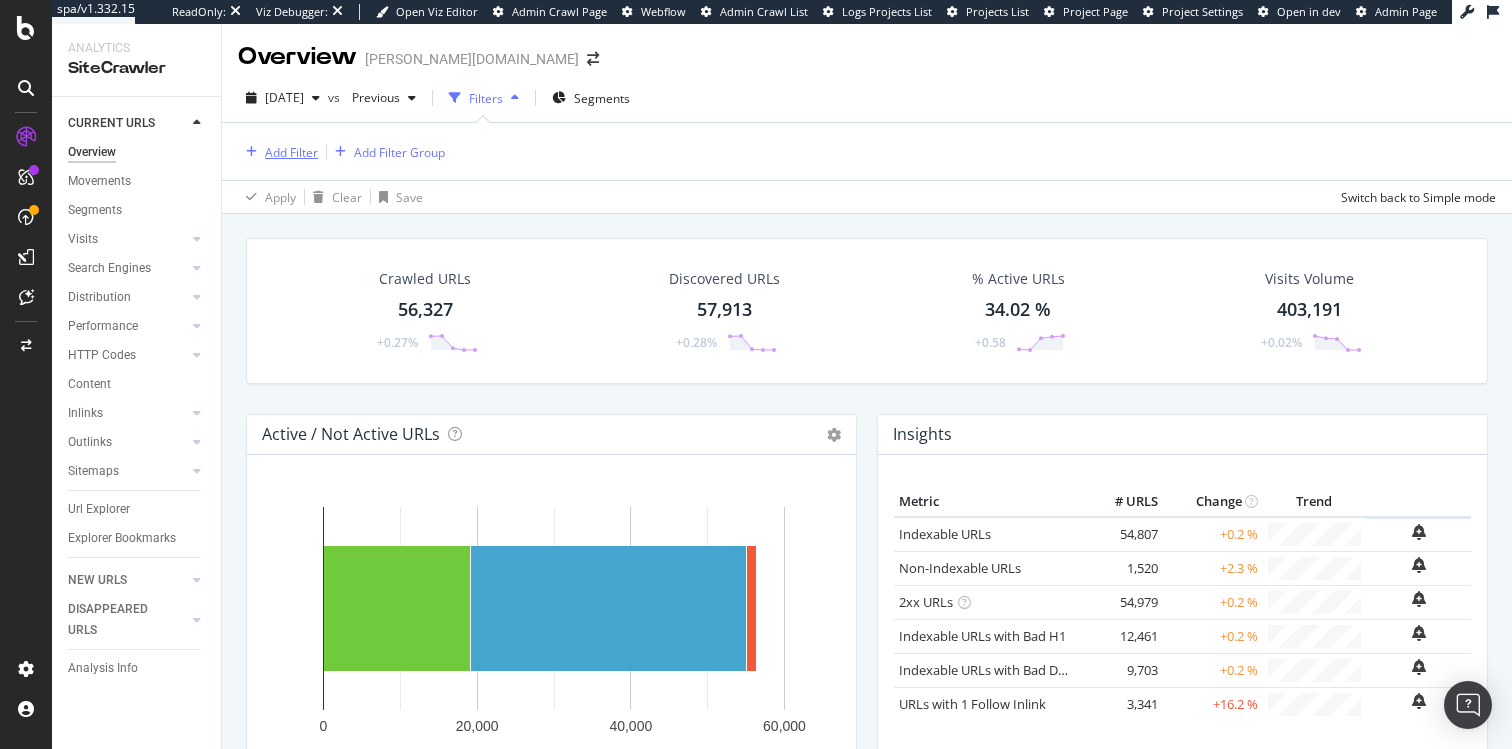 click on "Add Filter" at bounding box center (291, 152) 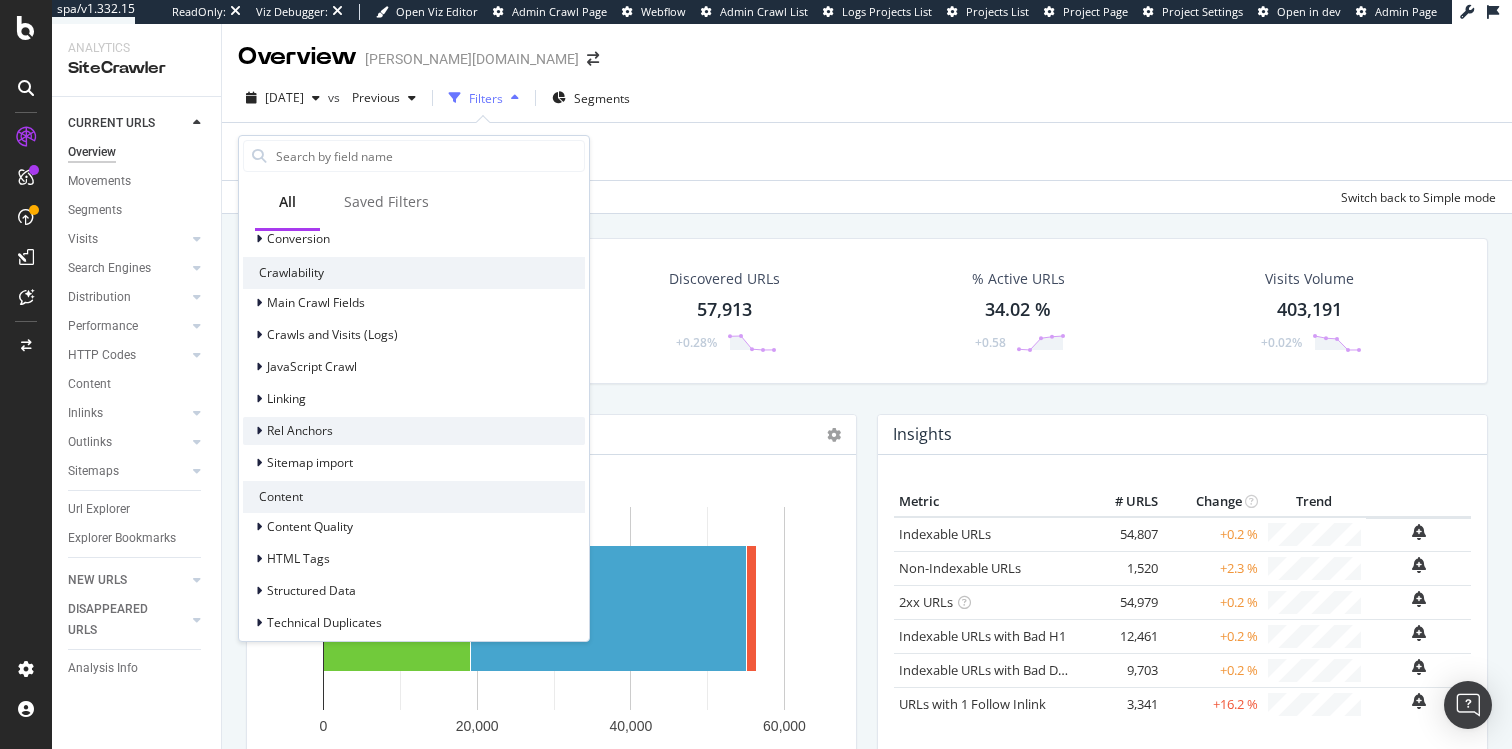 scroll, scrollTop: 764, scrollLeft: 0, axis: vertical 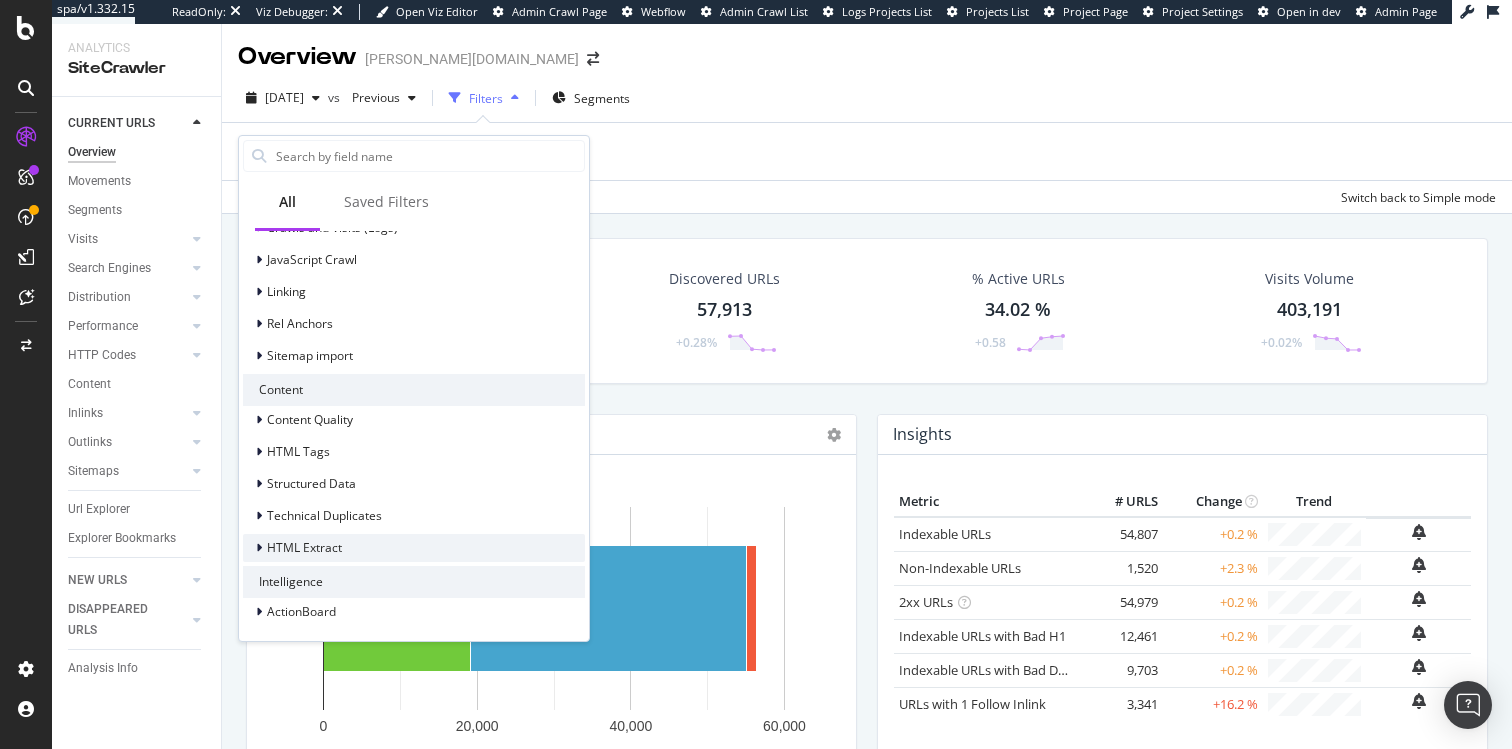 click on "HTML Extract" at bounding box center [304, 547] 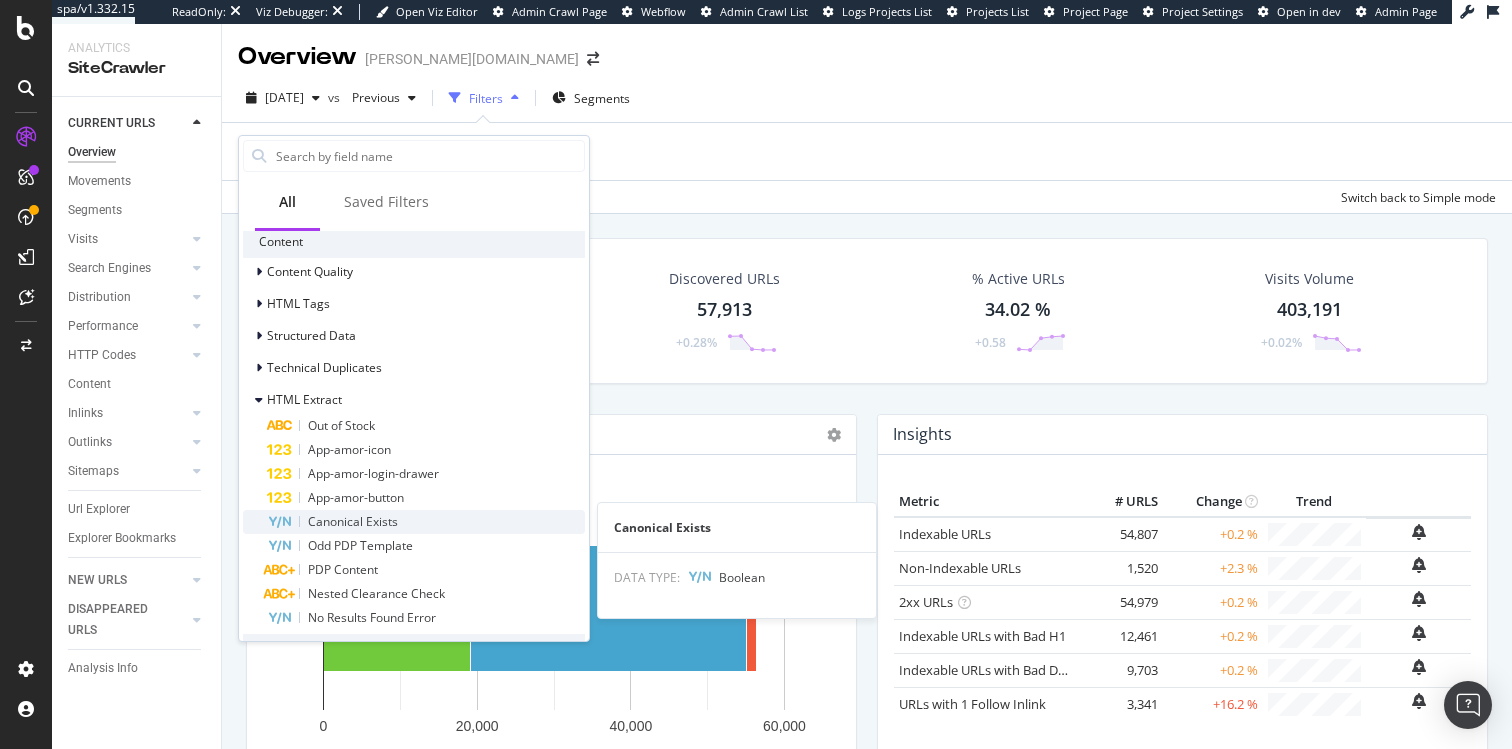 scroll, scrollTop: 919, scrollLeft: 0, axis: vertical 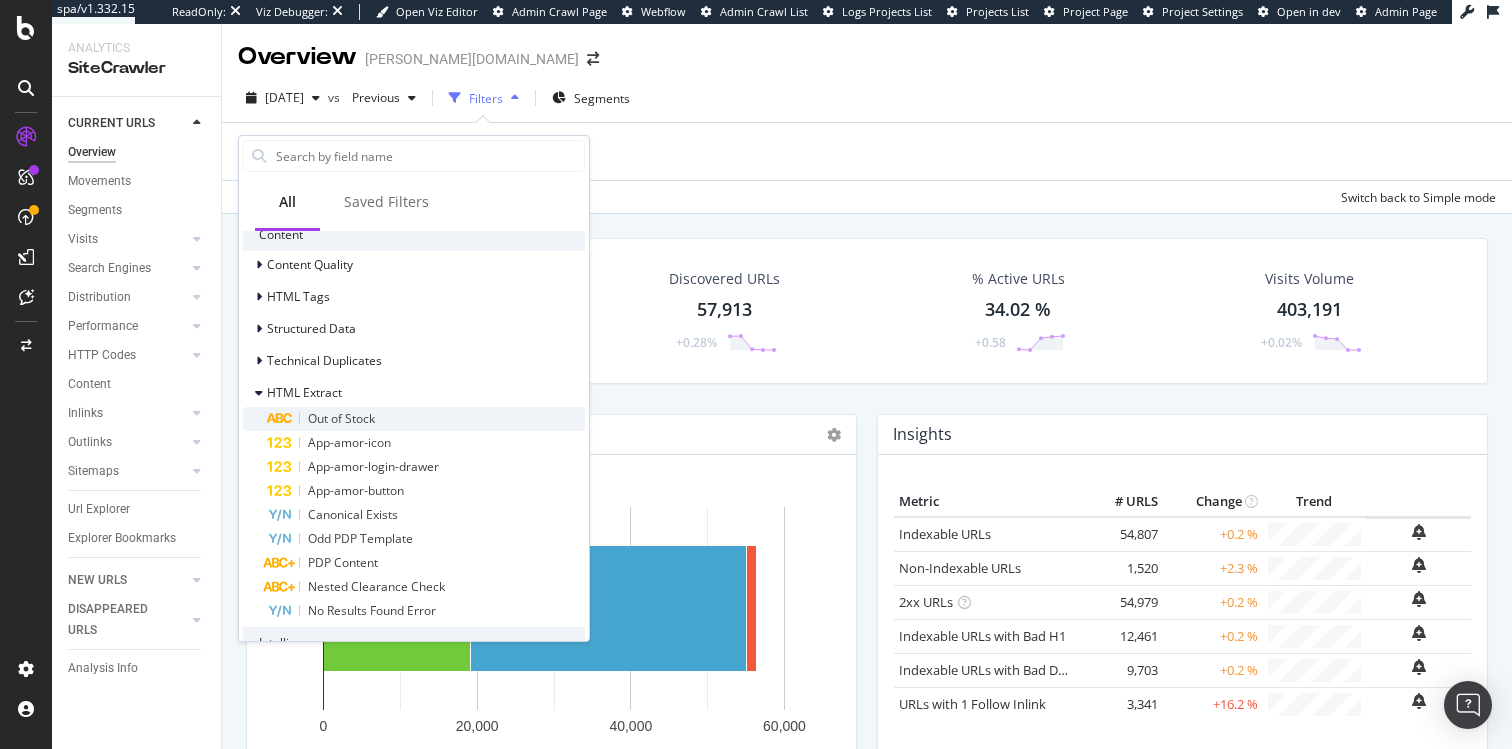 click on "Out of Stock" at bounding box center (426, 419) 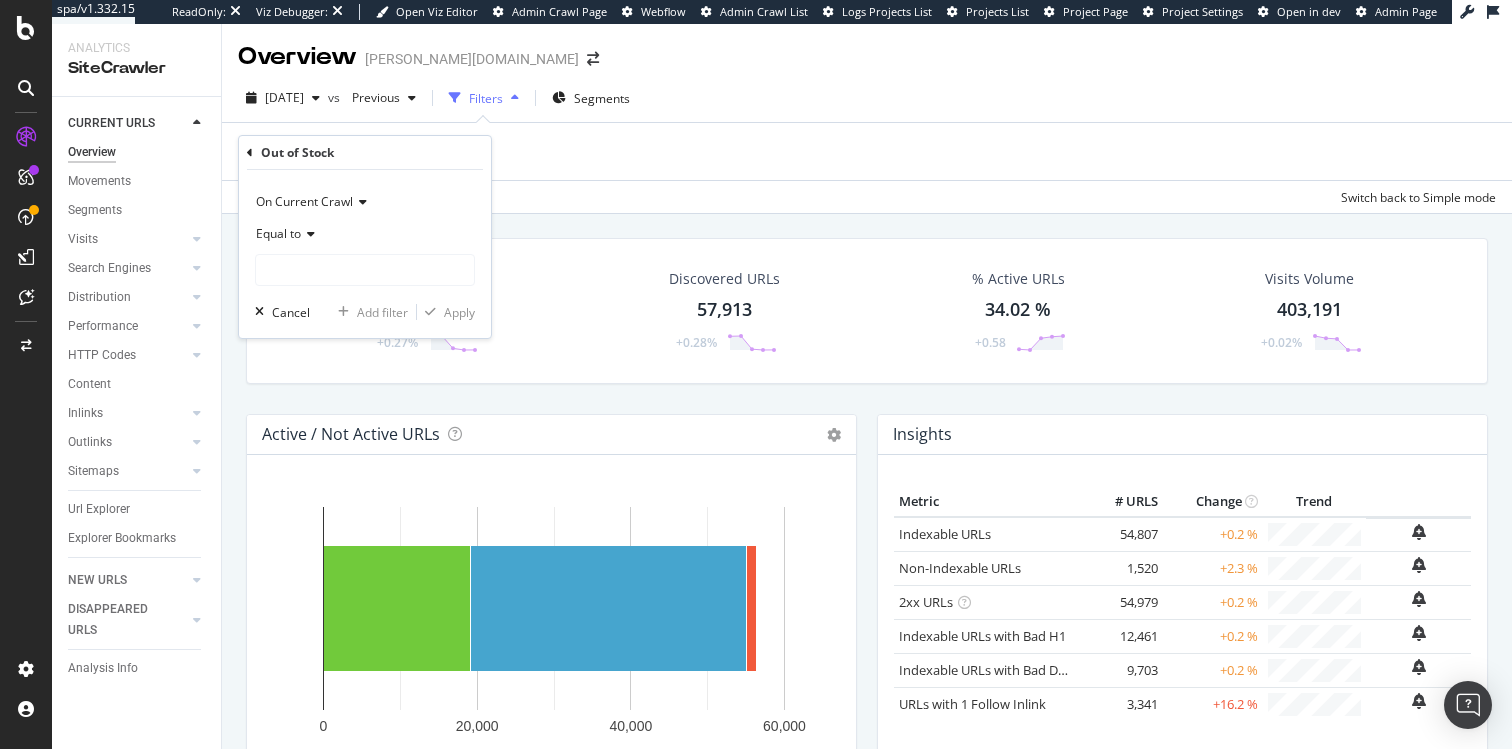 click on "Equal to" at bounding box center [278, 233] 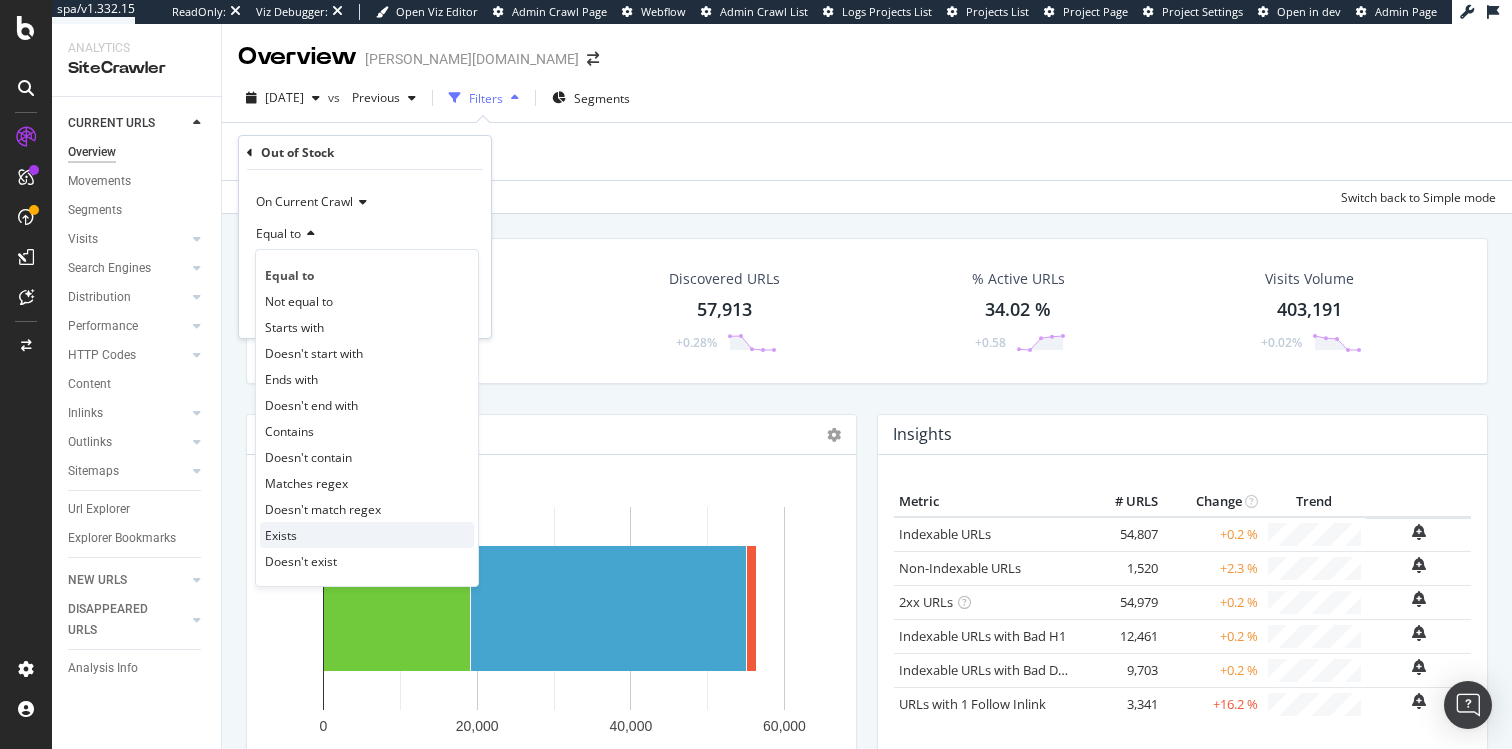 click on "Exists" at bounding box center (367, 535) 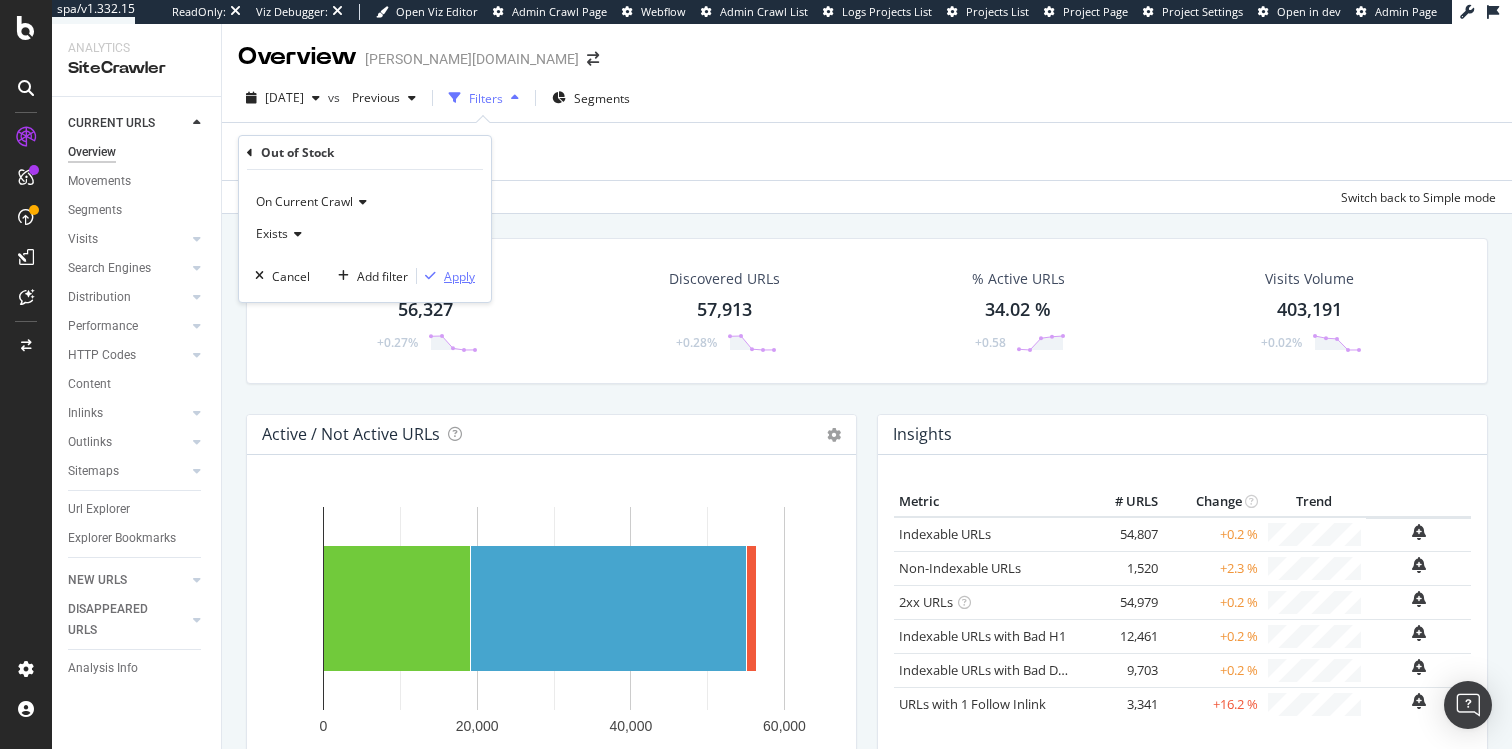 click on "Apply" at bounding box center (459, 276) 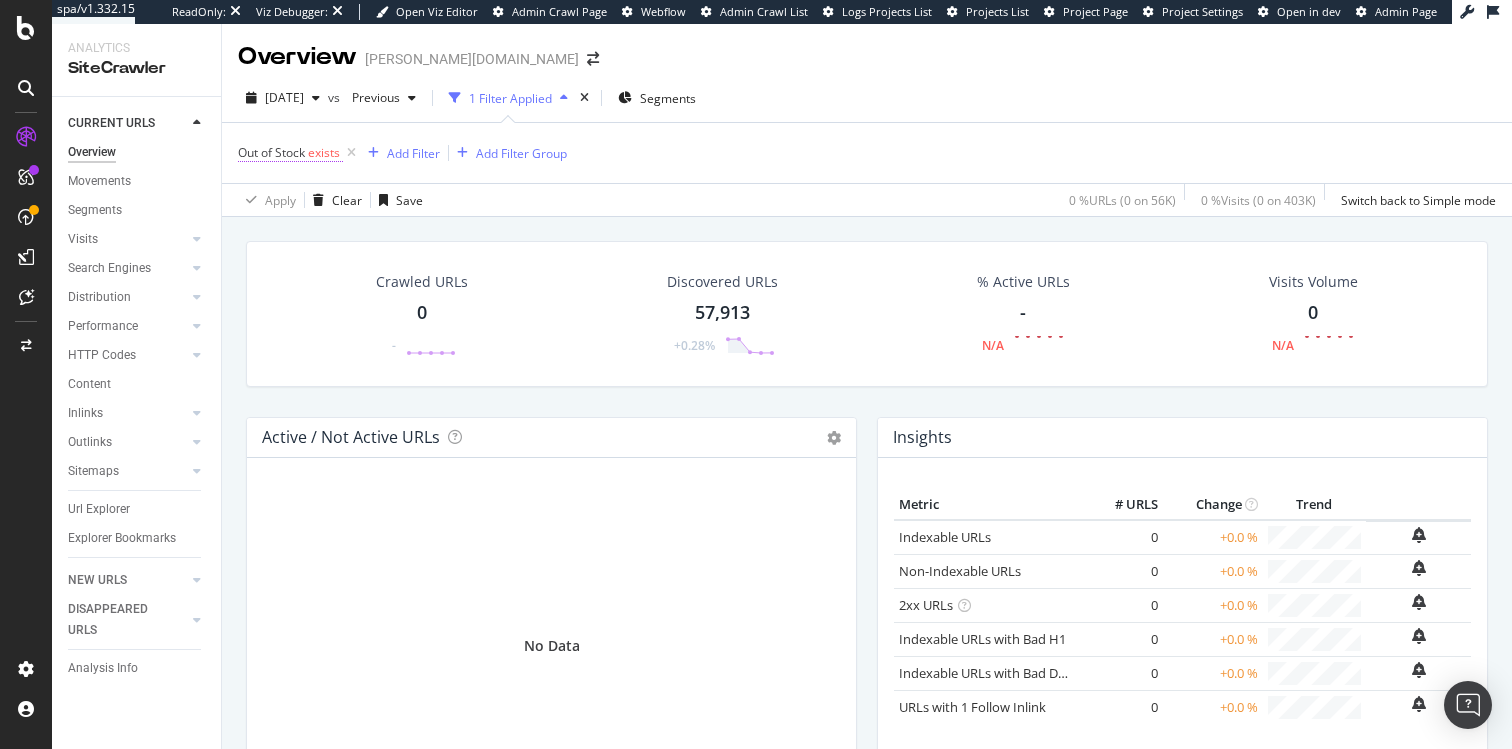 click on "exists" at bounding box center [324, 152] 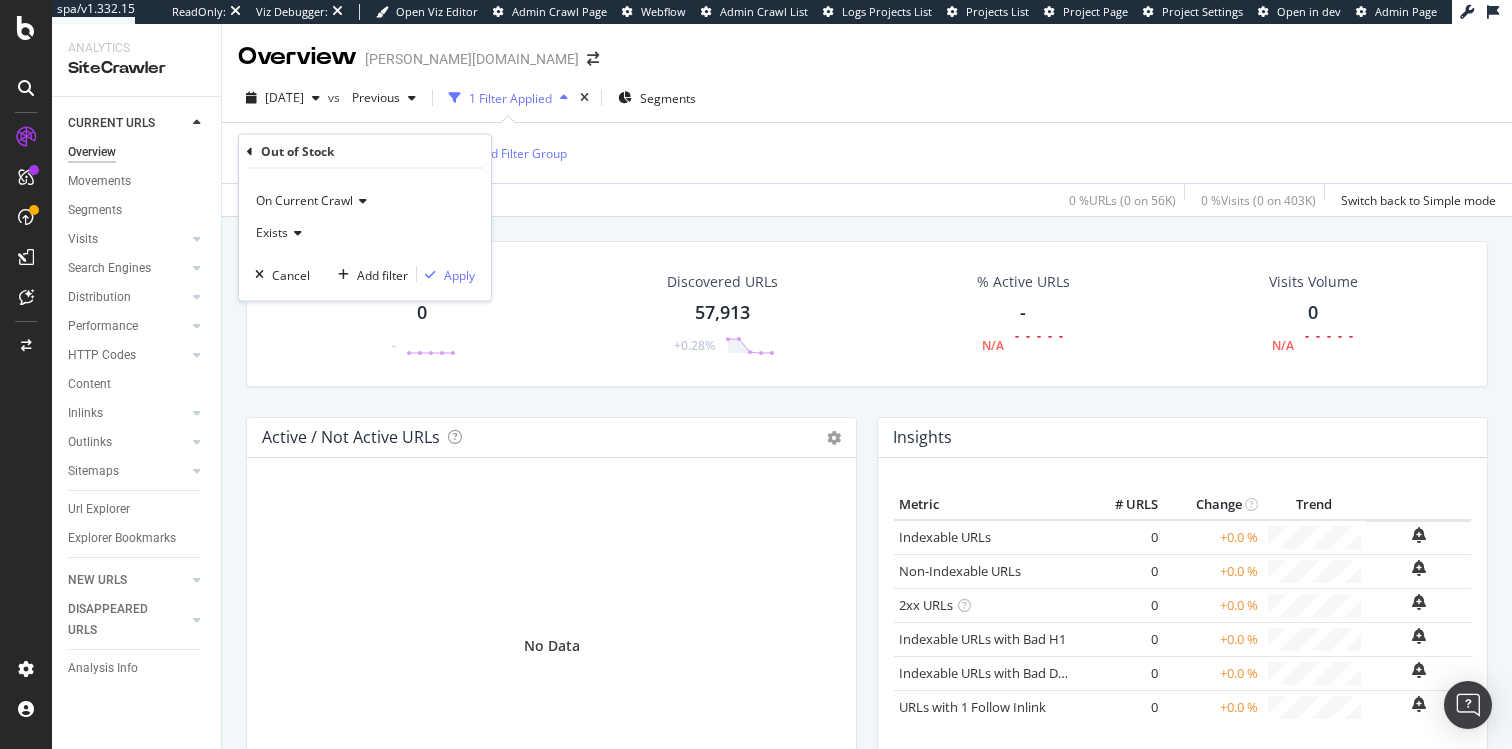 click at bounding box center (250, 151) 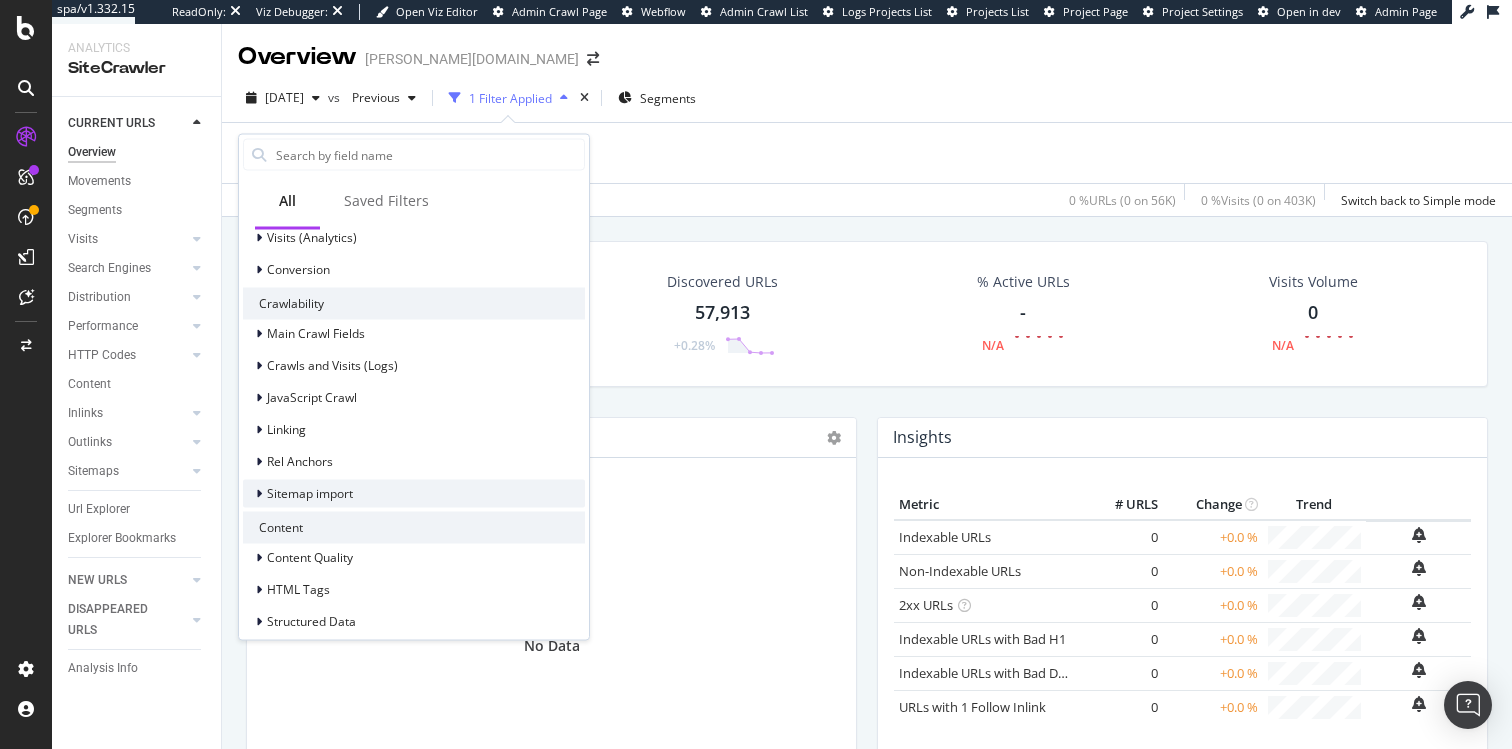 scroll, scrollTop: 788, scrollLeft: 0, axis: vertical 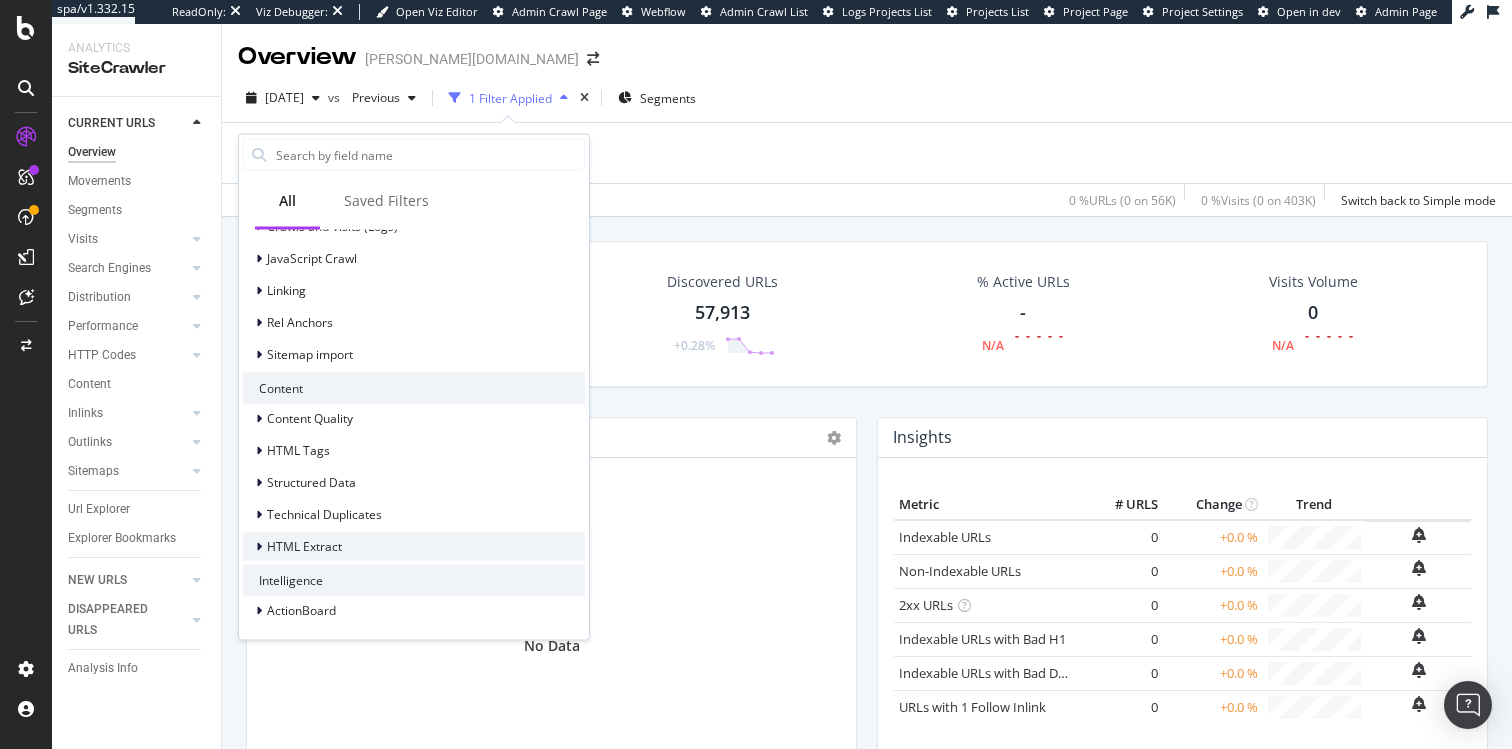 click on "HTML Extract" at bounding box center (414, 546) 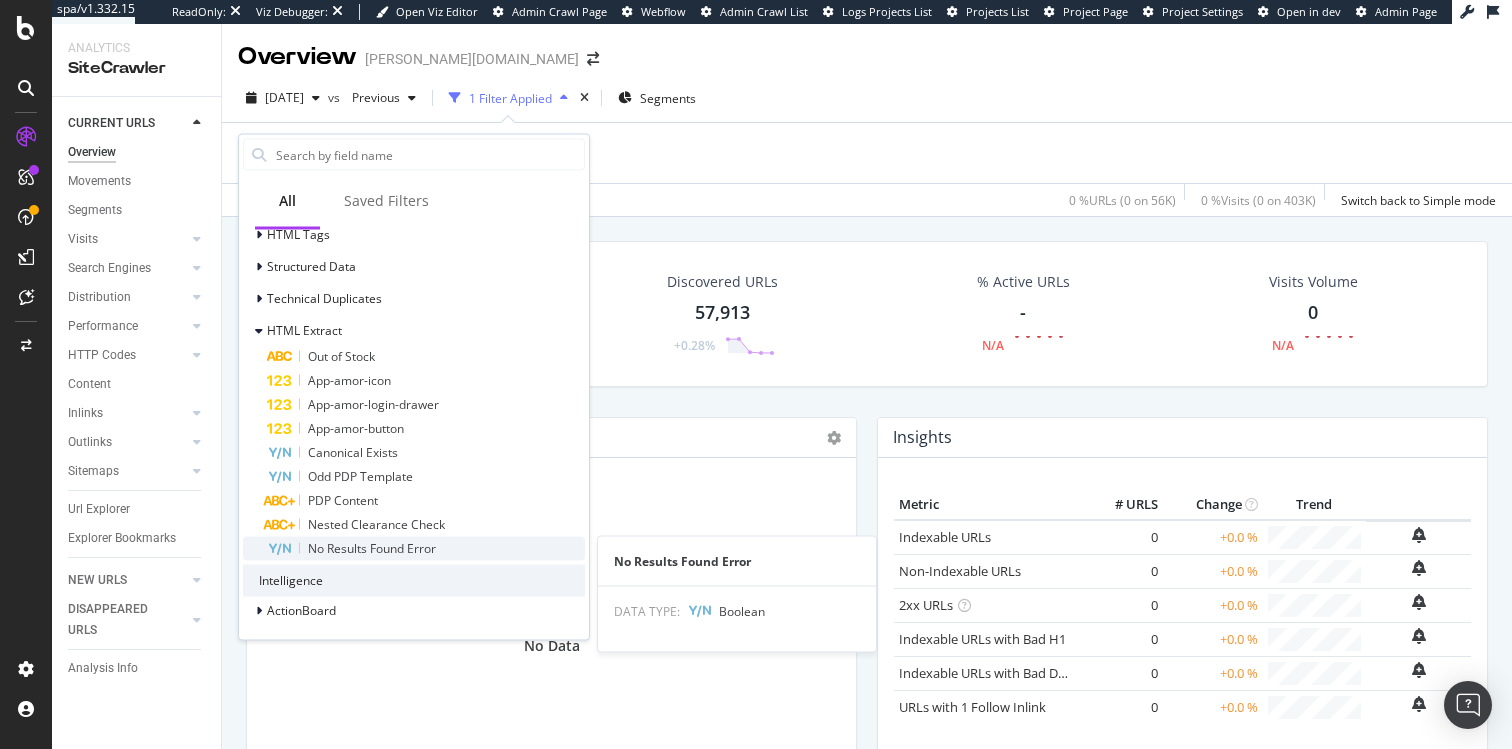 scroll, scrollTop: 1001, scrollLeft: 0, axis: vertical 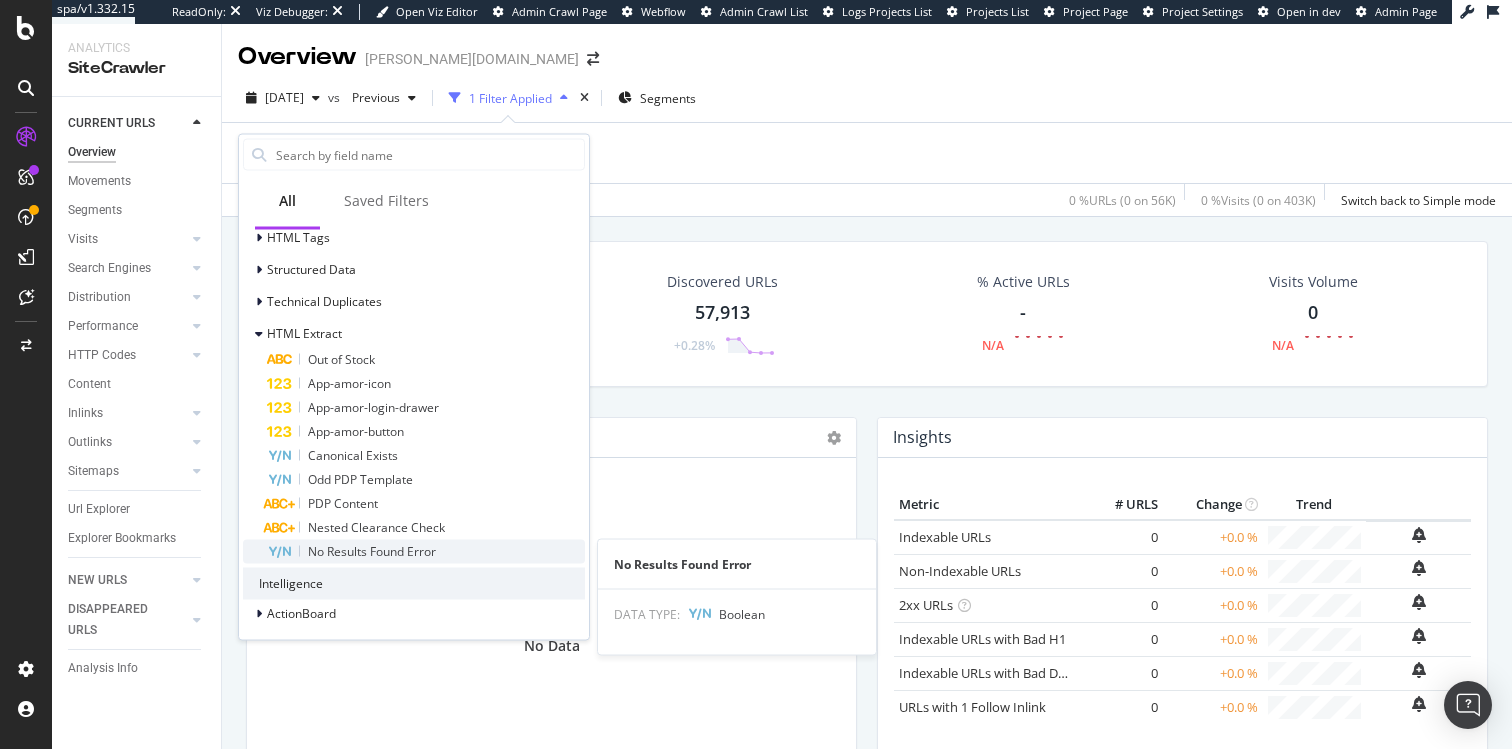 click on "No Results Found Error" at bounding box center (372, 550) 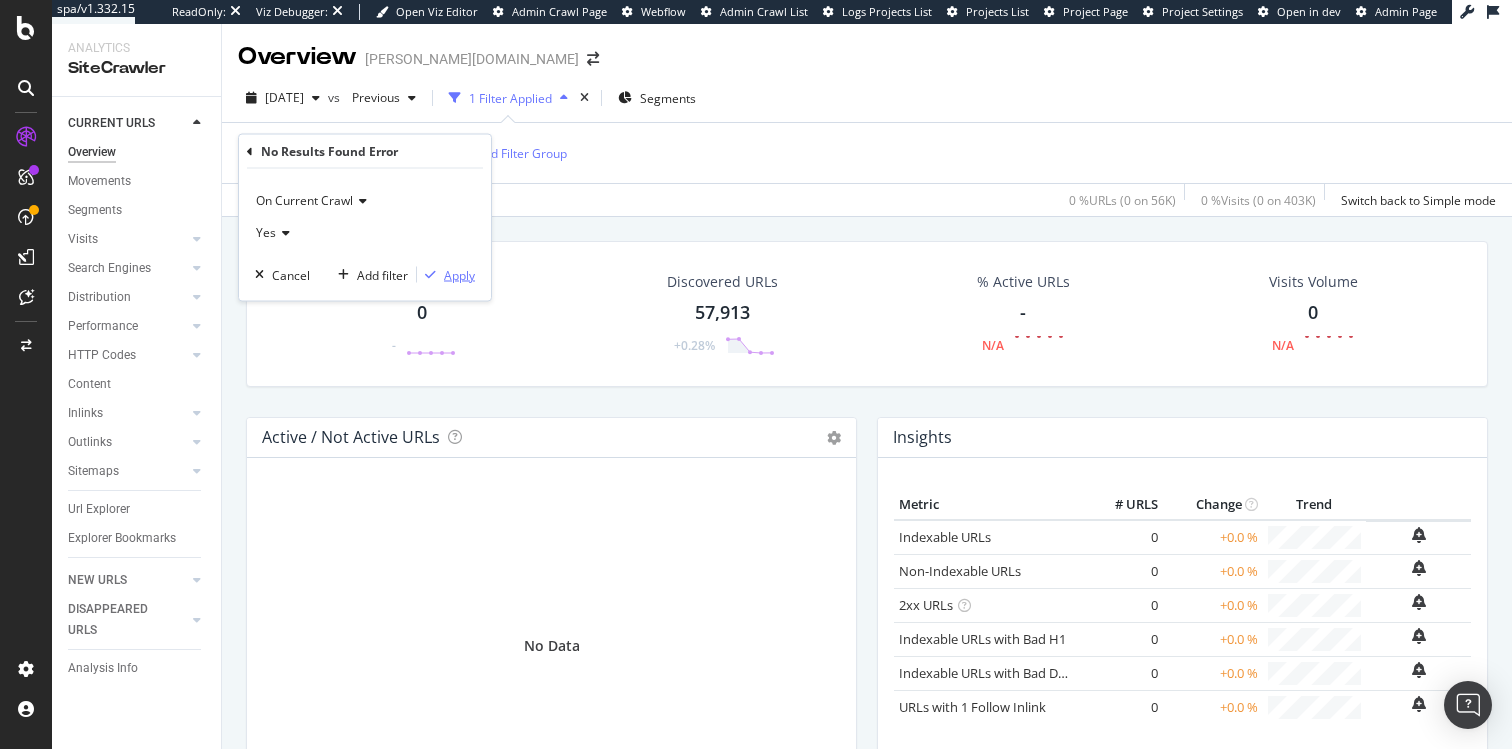click on "Apply" at bounding box center (459, 274) 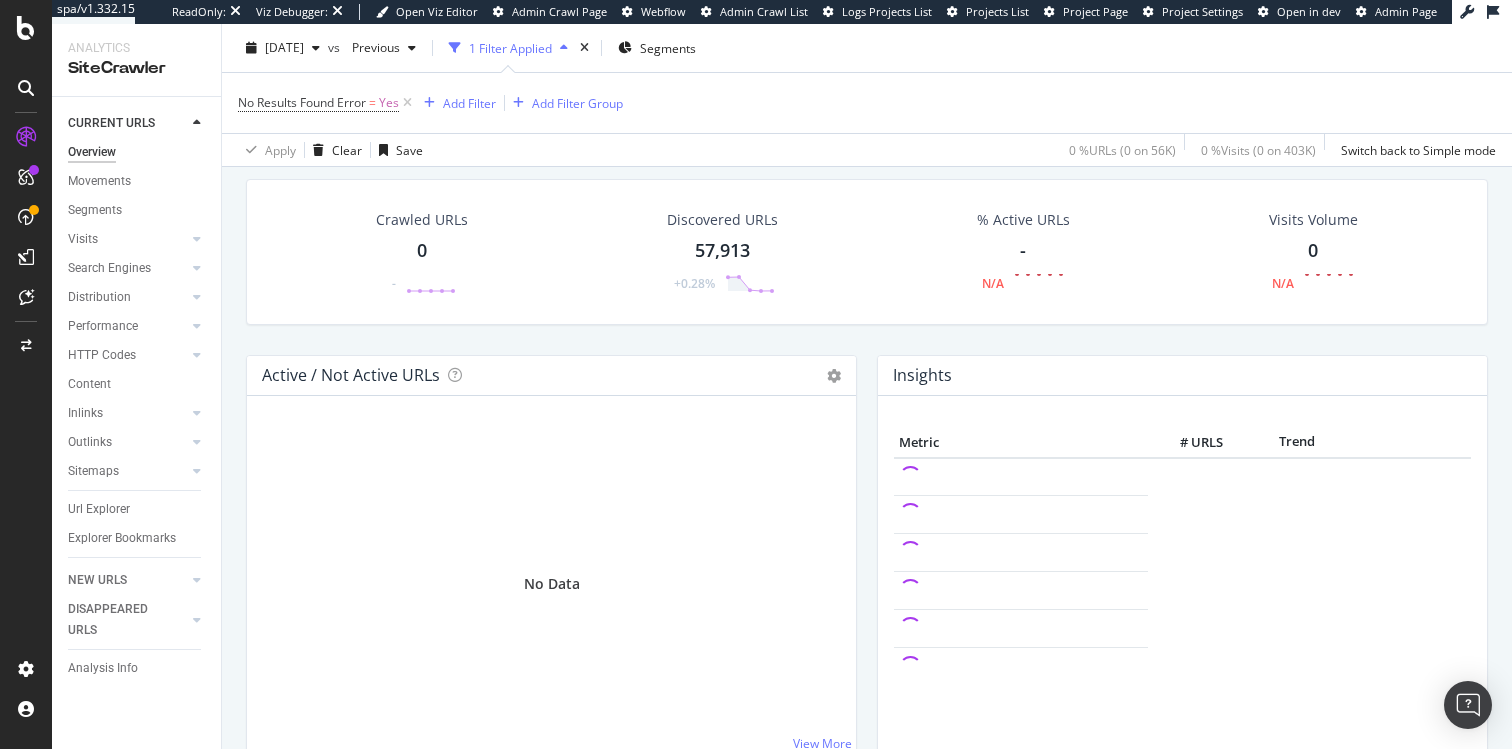 scroll, scrollTop: 64, scrollLeft: 0, axis: vertical 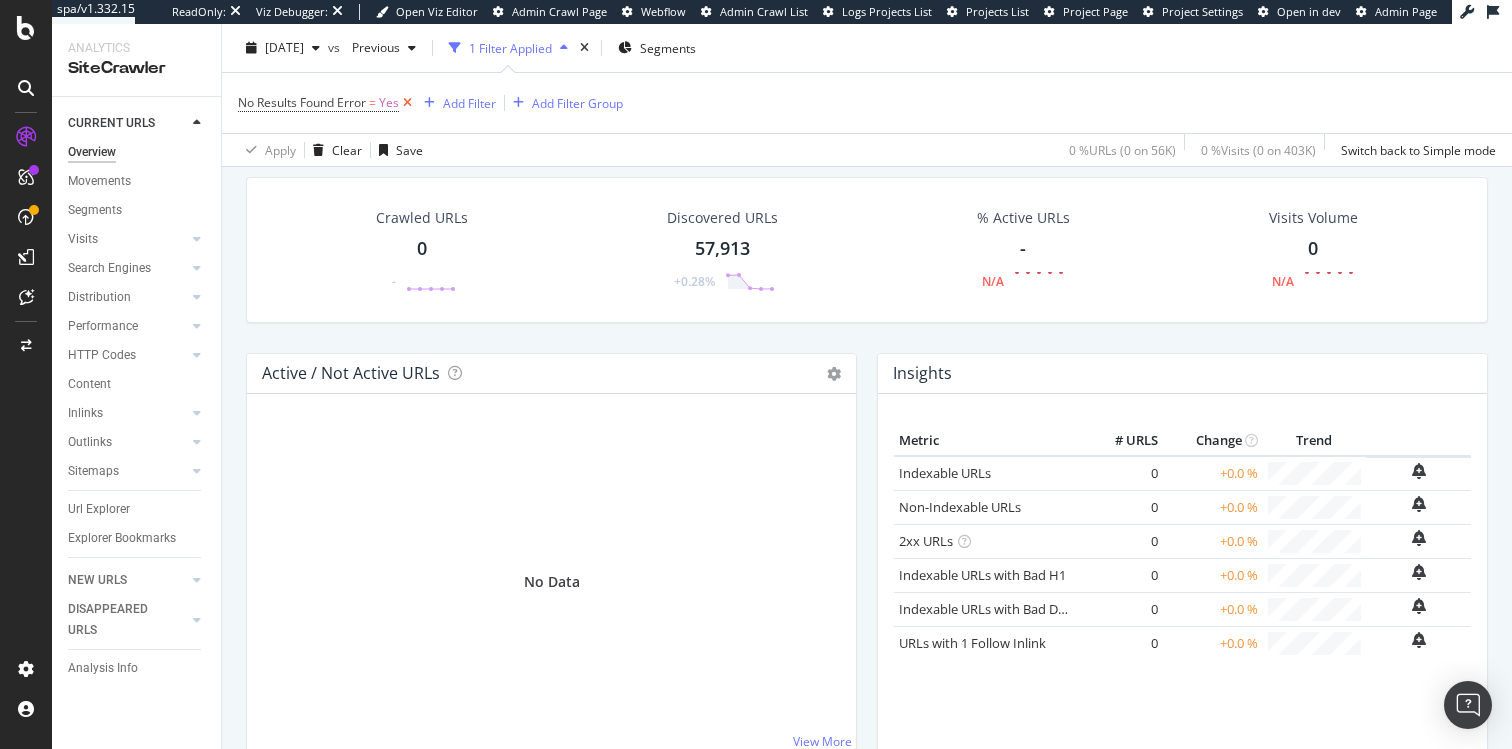 click at bounding box center [407, 103] 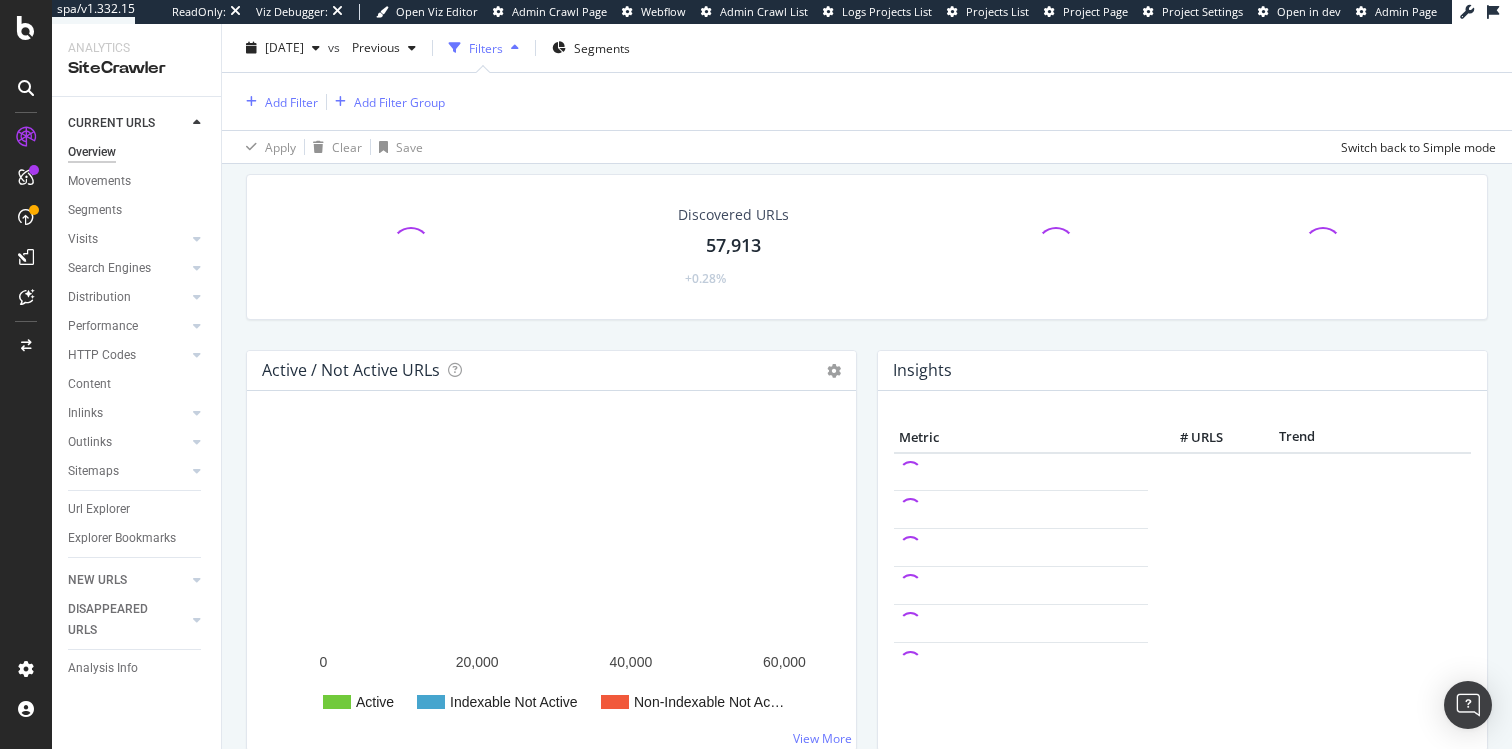 scroll, scrollTop: 60, scrollLeft: 0, axis: vertical 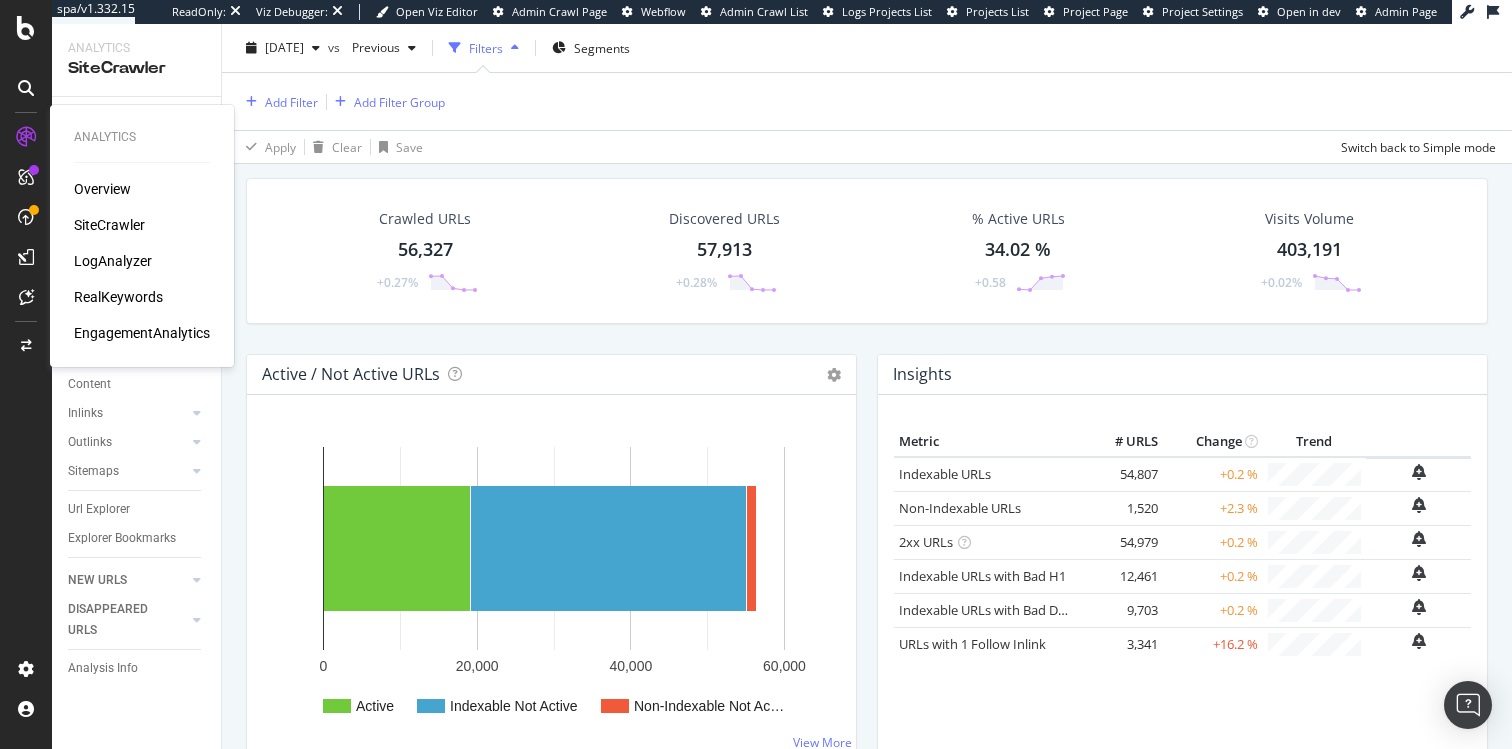 click on "LogAnalyzer" at bounding box center [113, 261] 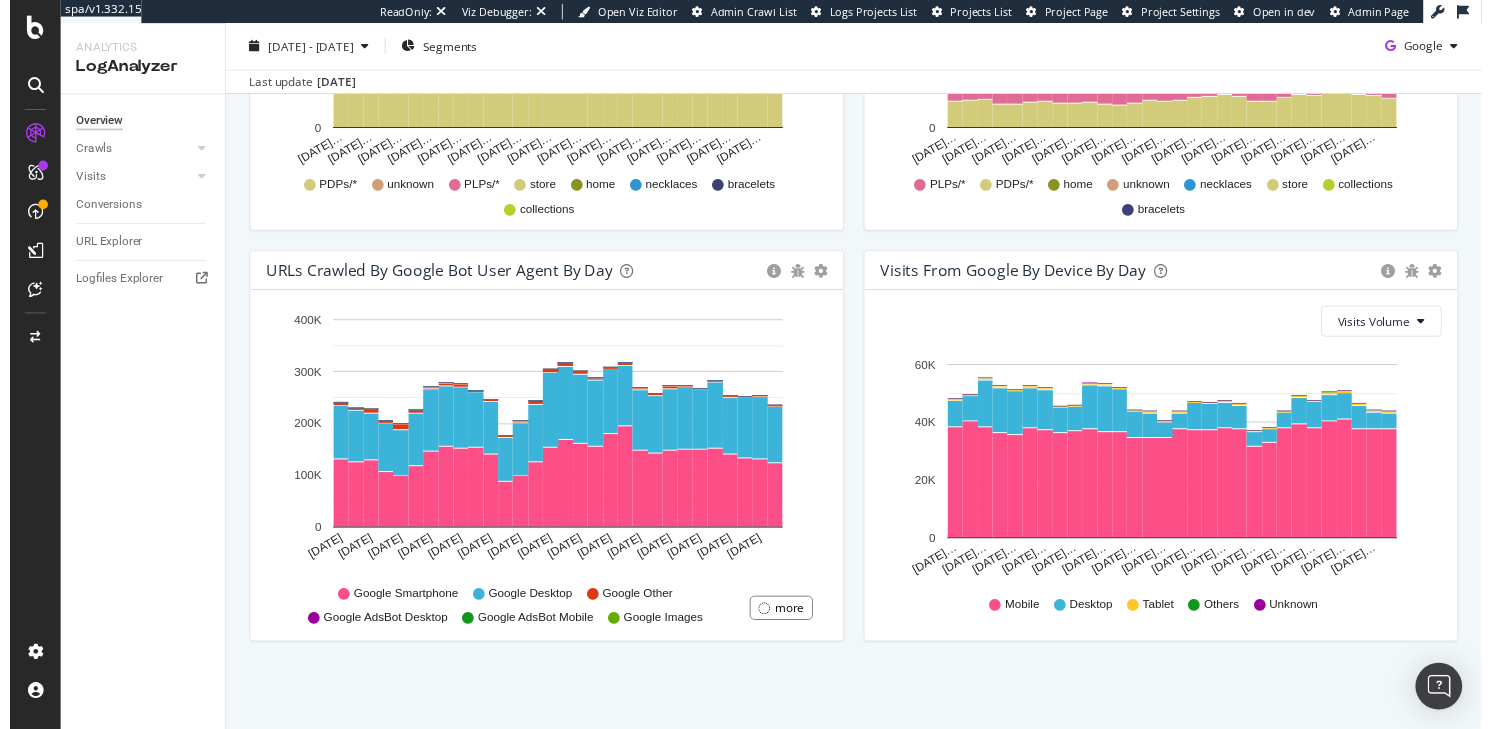 scroll, scrollTop: 0, scrollLeft: 0, axis: both 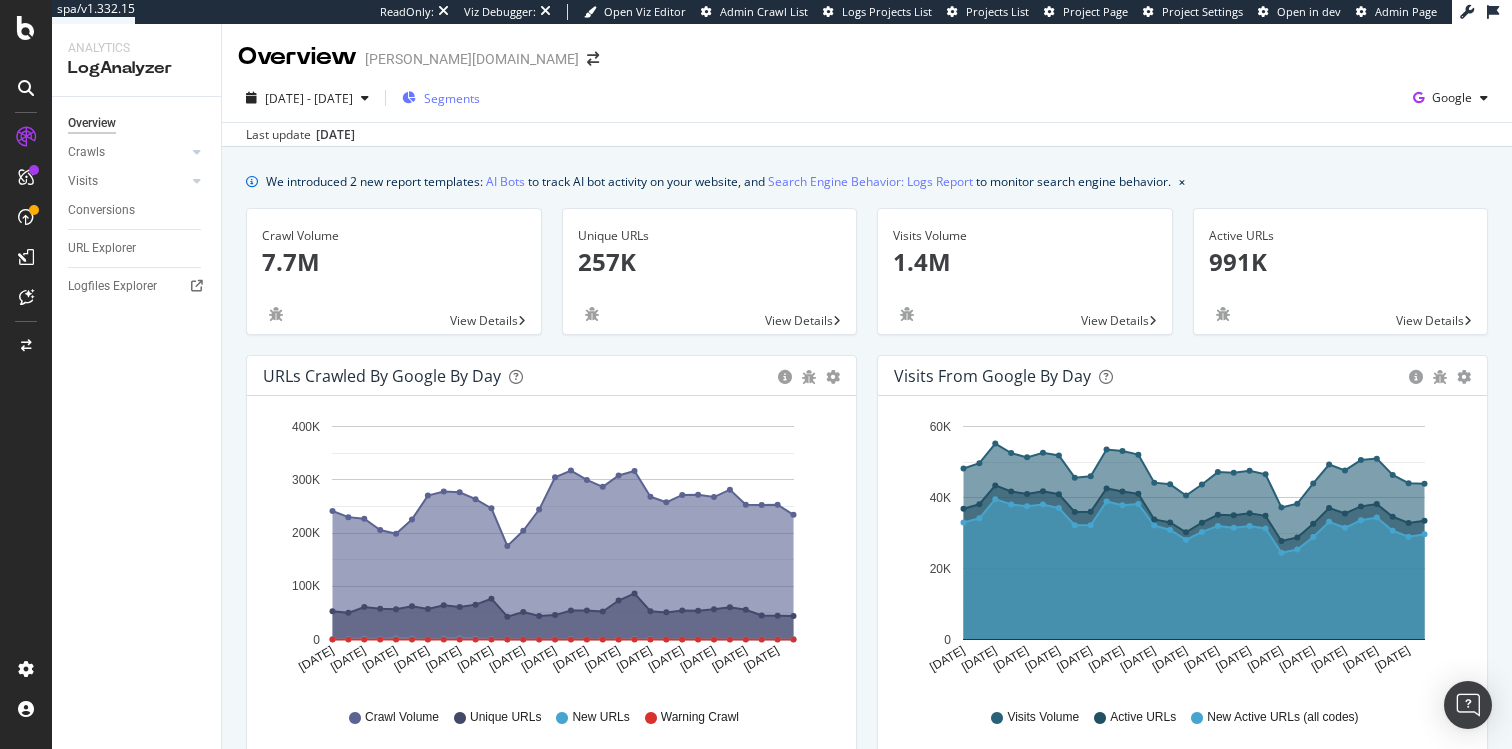 click on "Segments" at bounding box center (441, 98) 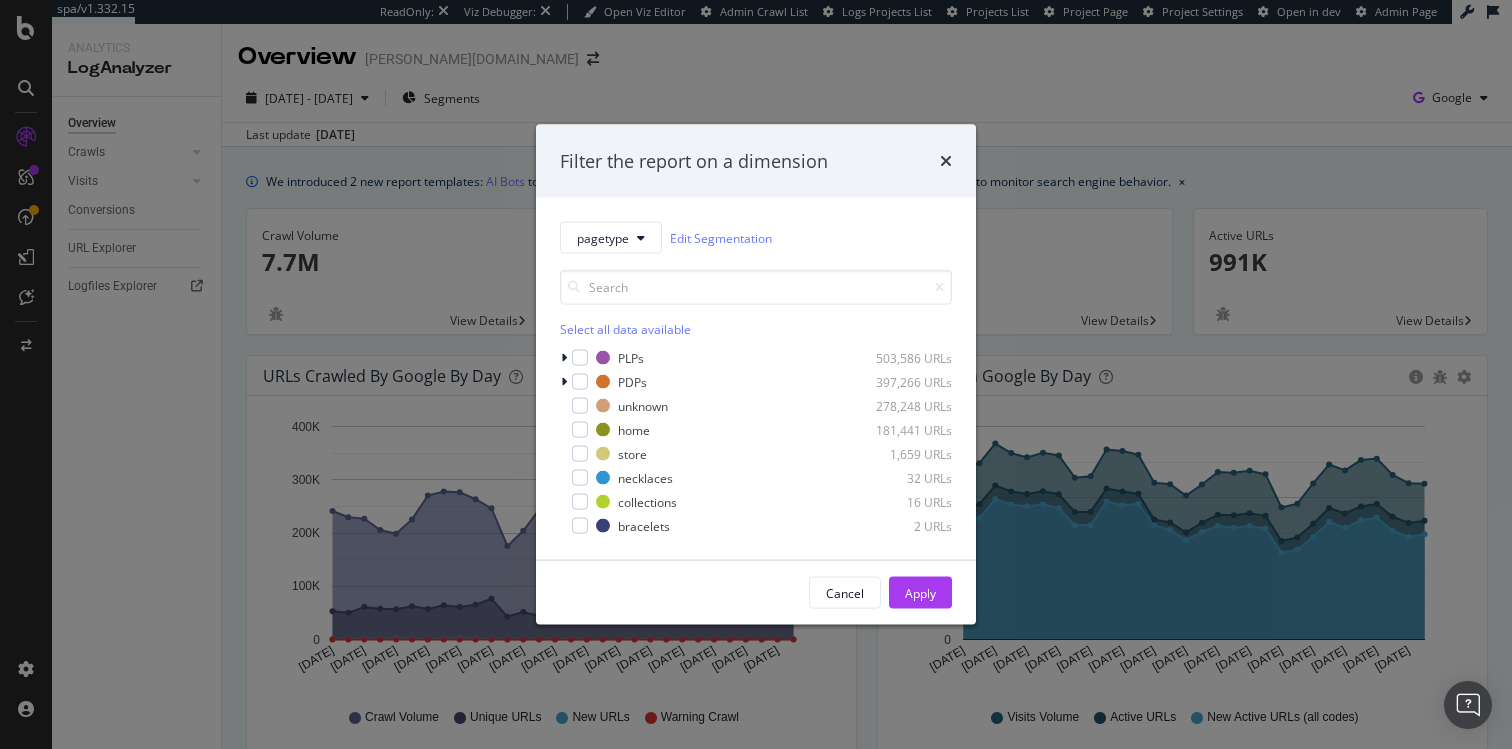 click on "Filter the report on a dimension pagetype Edit Segmentation Select all data available PLPs 503,586   URLs PDPs 397,266   URLs unknown 278,248   URLs home 181,441   URLs store 1,659   URLs necklaces 32   URLs collections 16   URLs bracelets 2   URLs Cancel Apply" at bounding box center [756, 374] 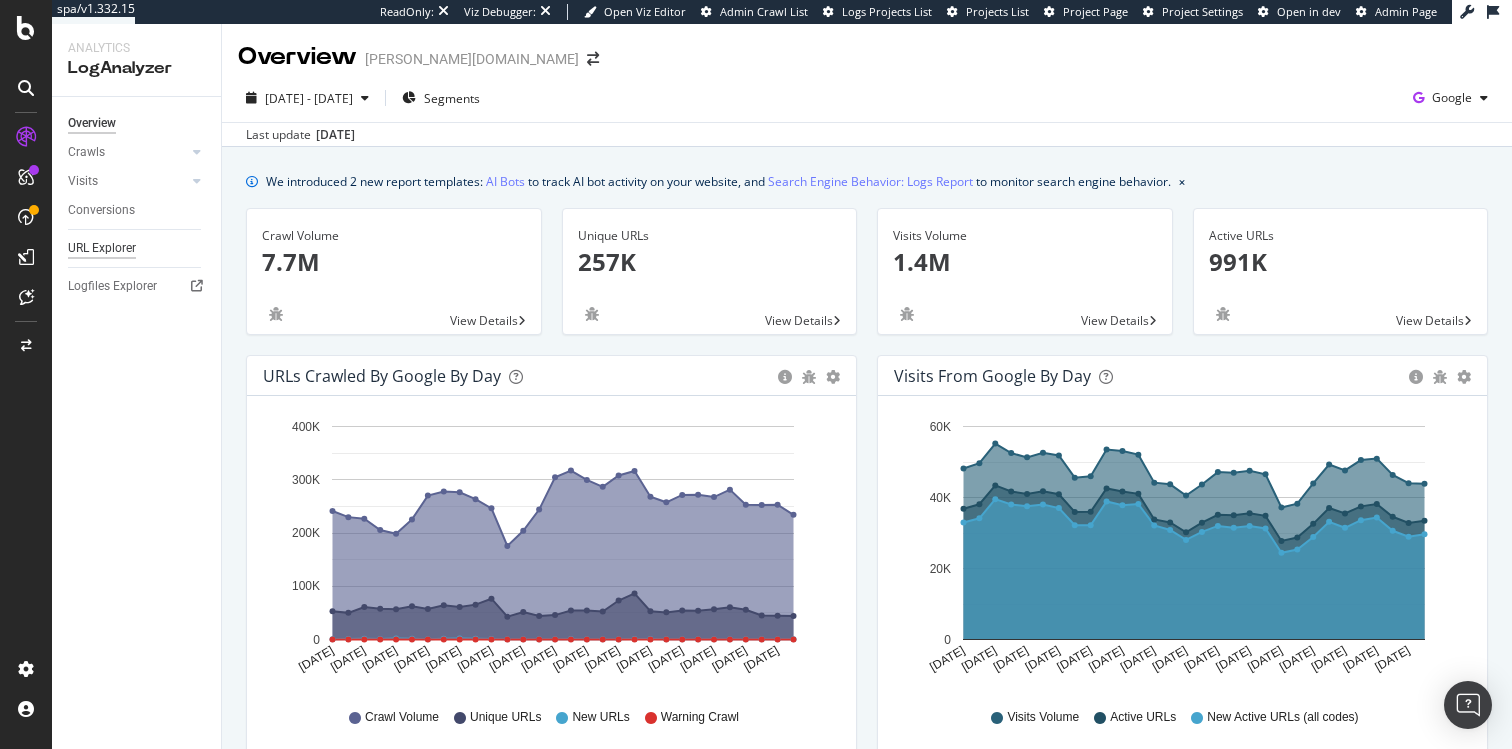 click on "URL Explorer" at bounding box center [102, 248] 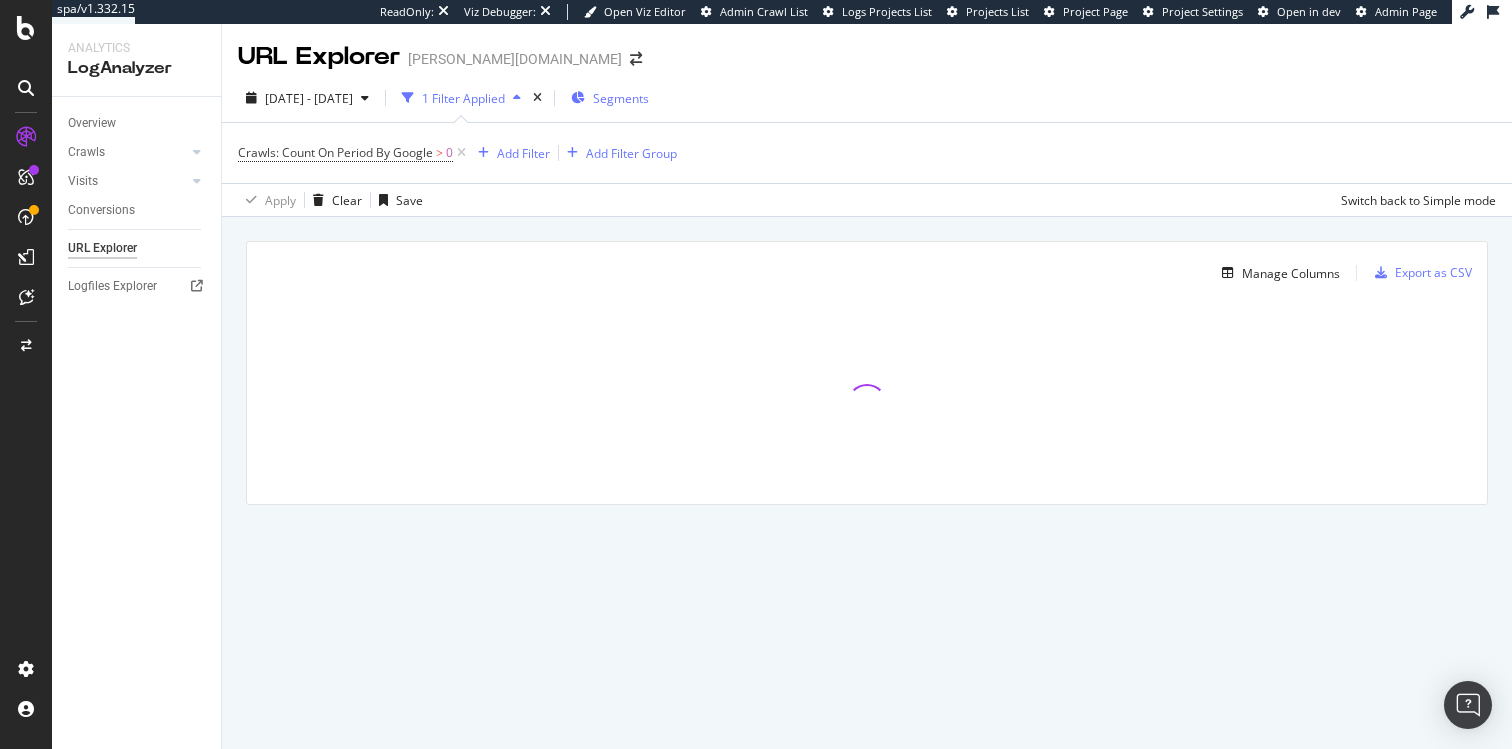 click at bounding box center (578, 98) 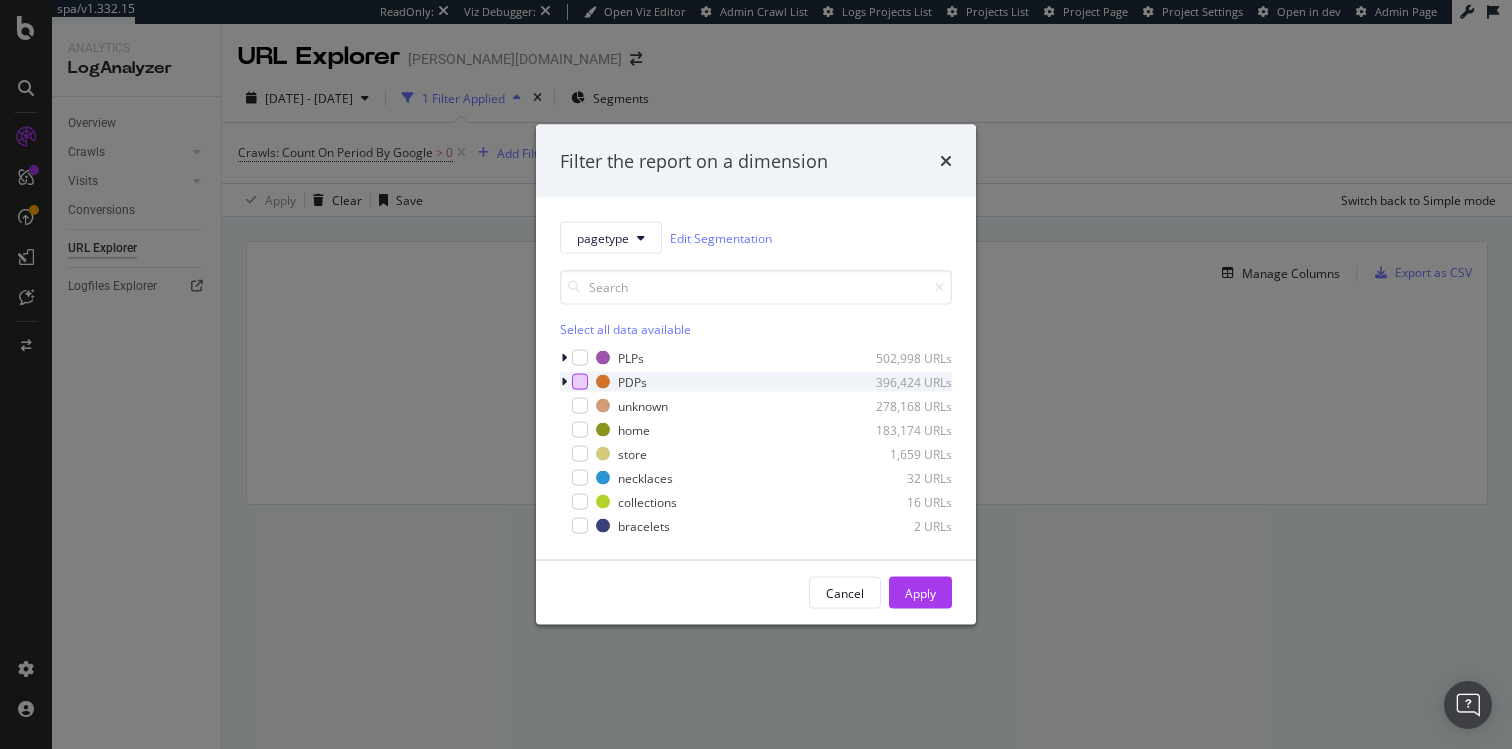 click at bounding box center [580, 382] 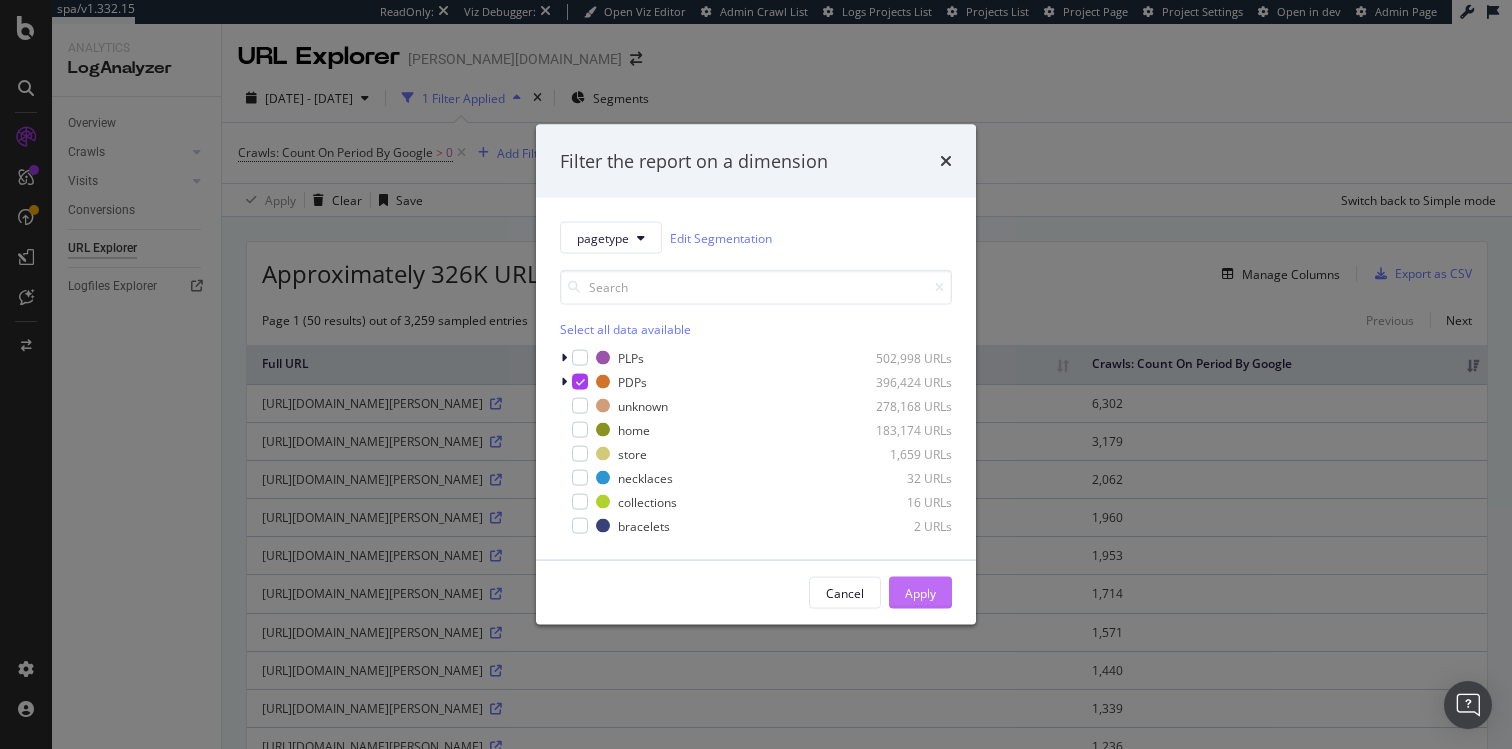 click on "Apply" at bounding box center [920, 593] 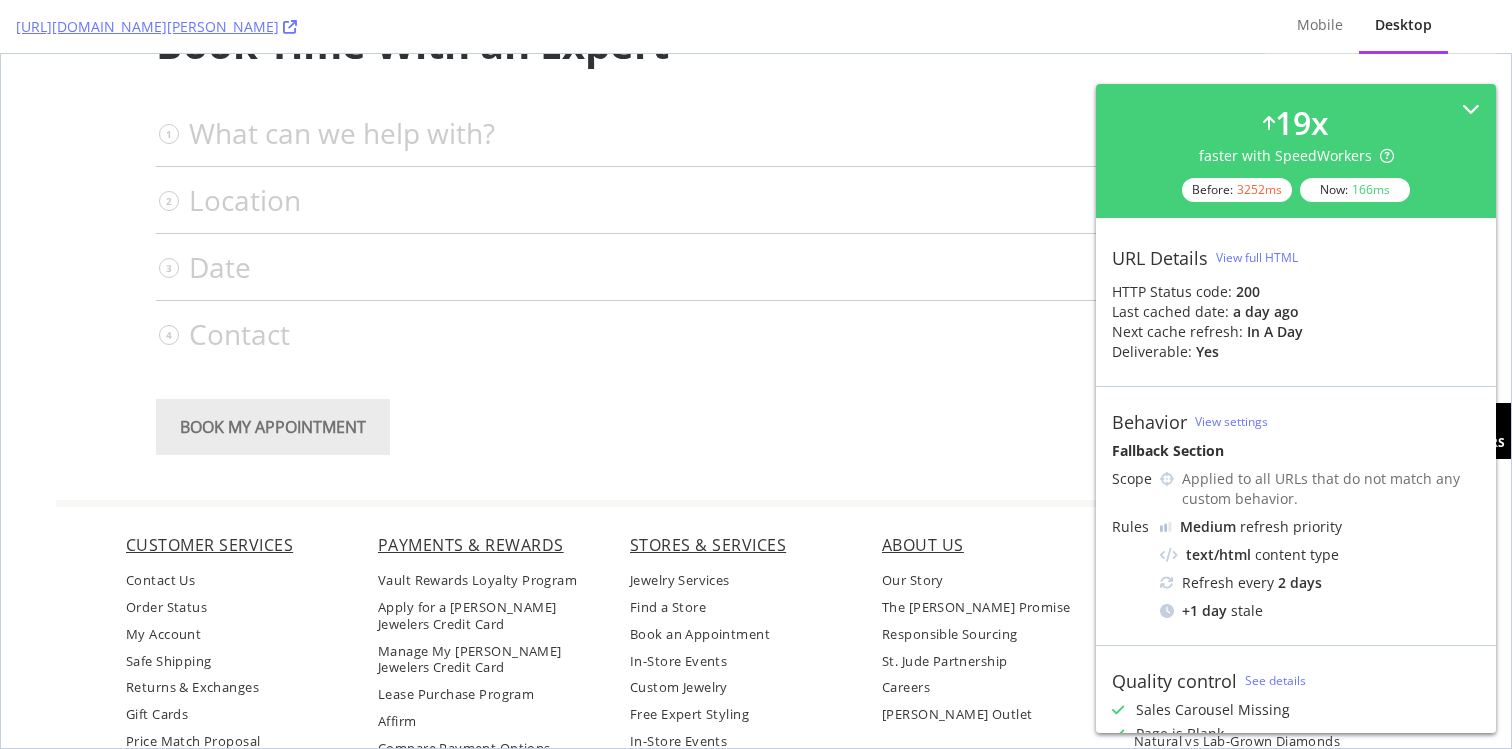 scroll, scrollTop: 0, scrollLeft: 0, axis: both 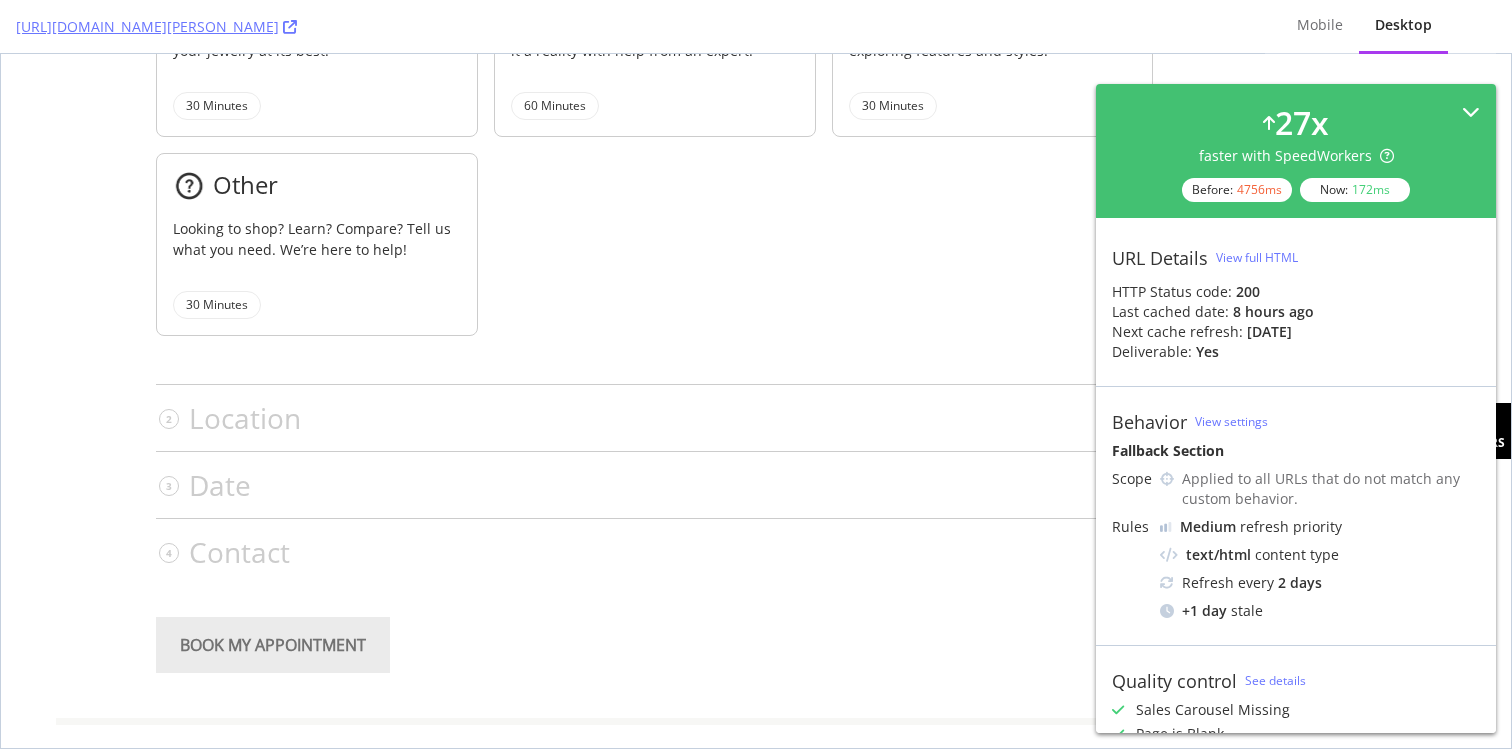 click on "27 x faster with SpeedWorkers Before: 4756 ms Now: 172 ms" at bounding box center [1296, 151] 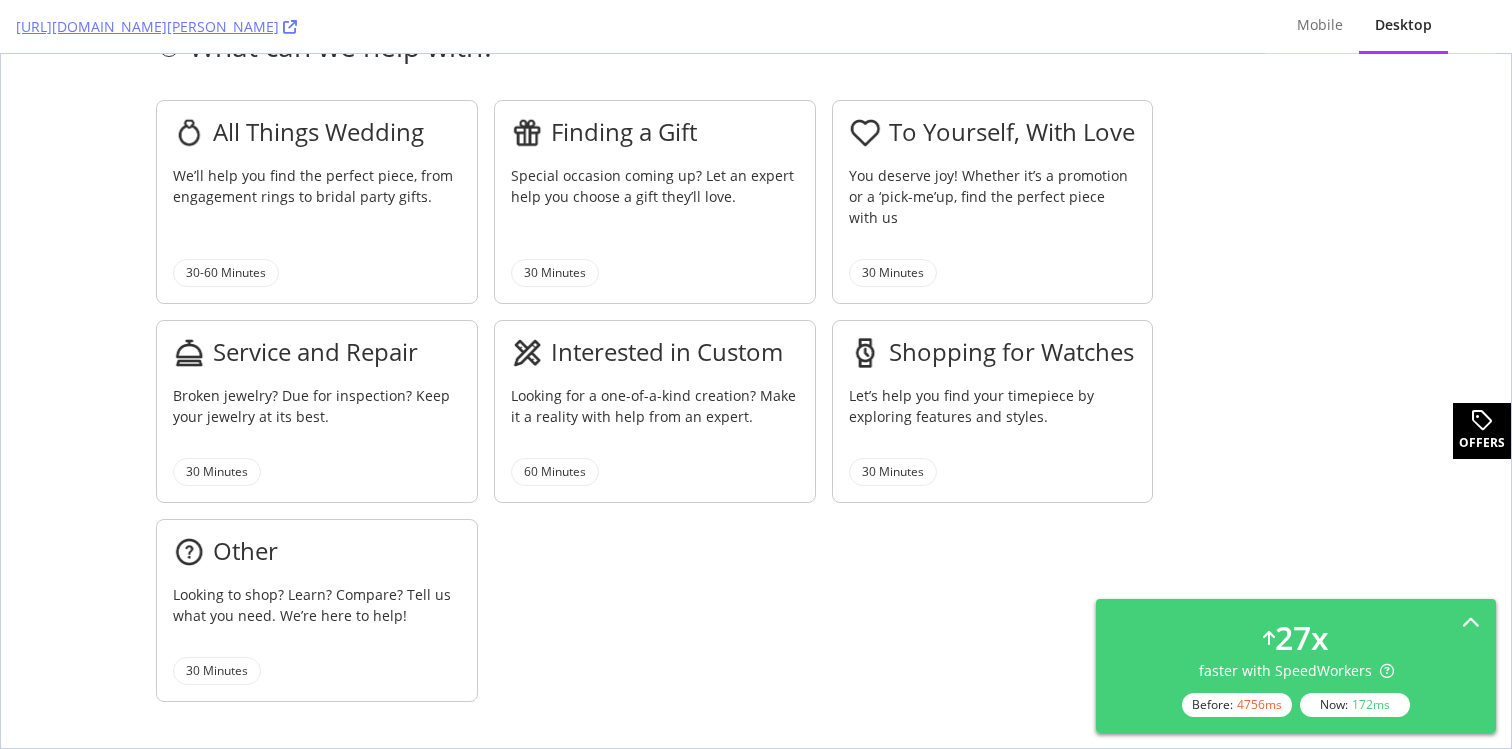 scroll, scrollTop: 0, scrollLeft: 0, axis: both 